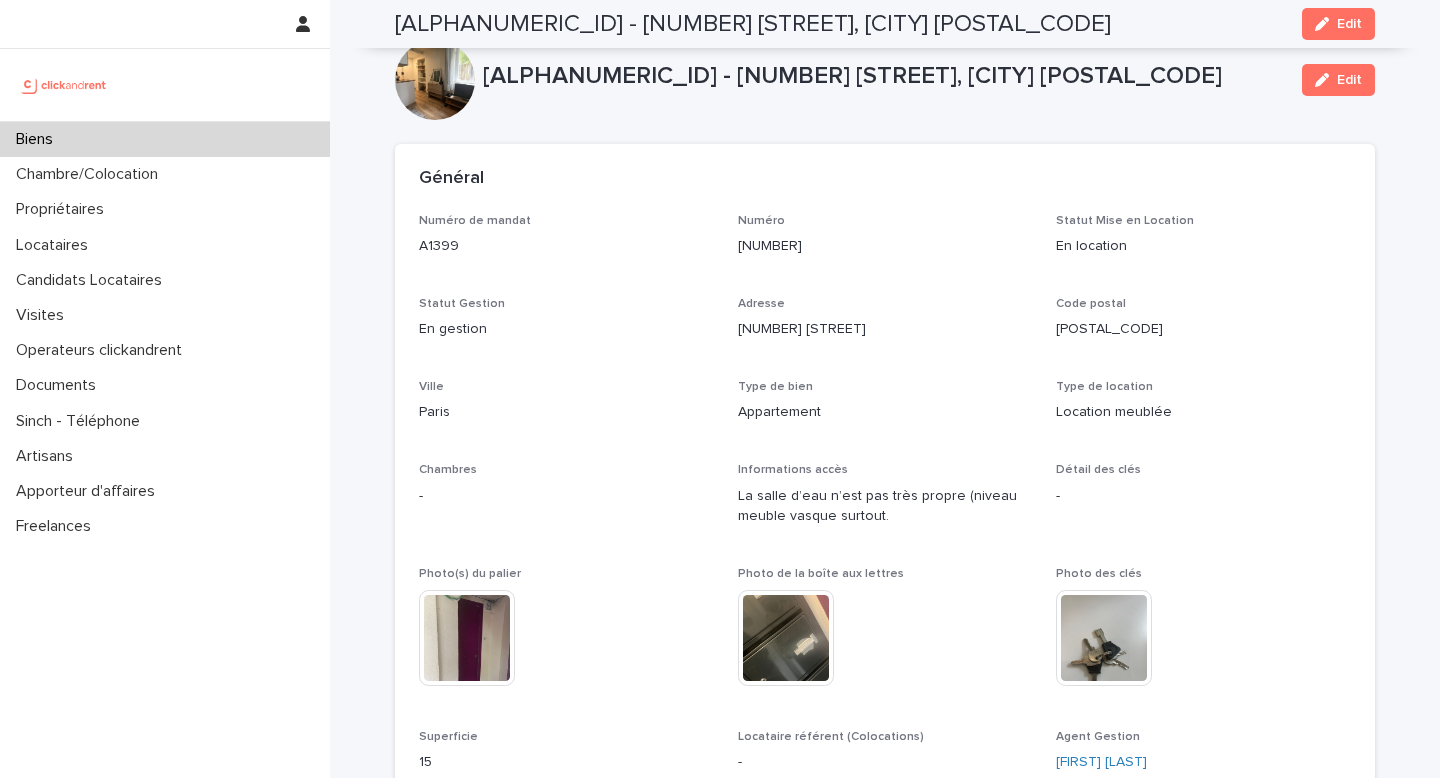 scroll, scrollTop: 0, scrollLeft: 0, axis: both 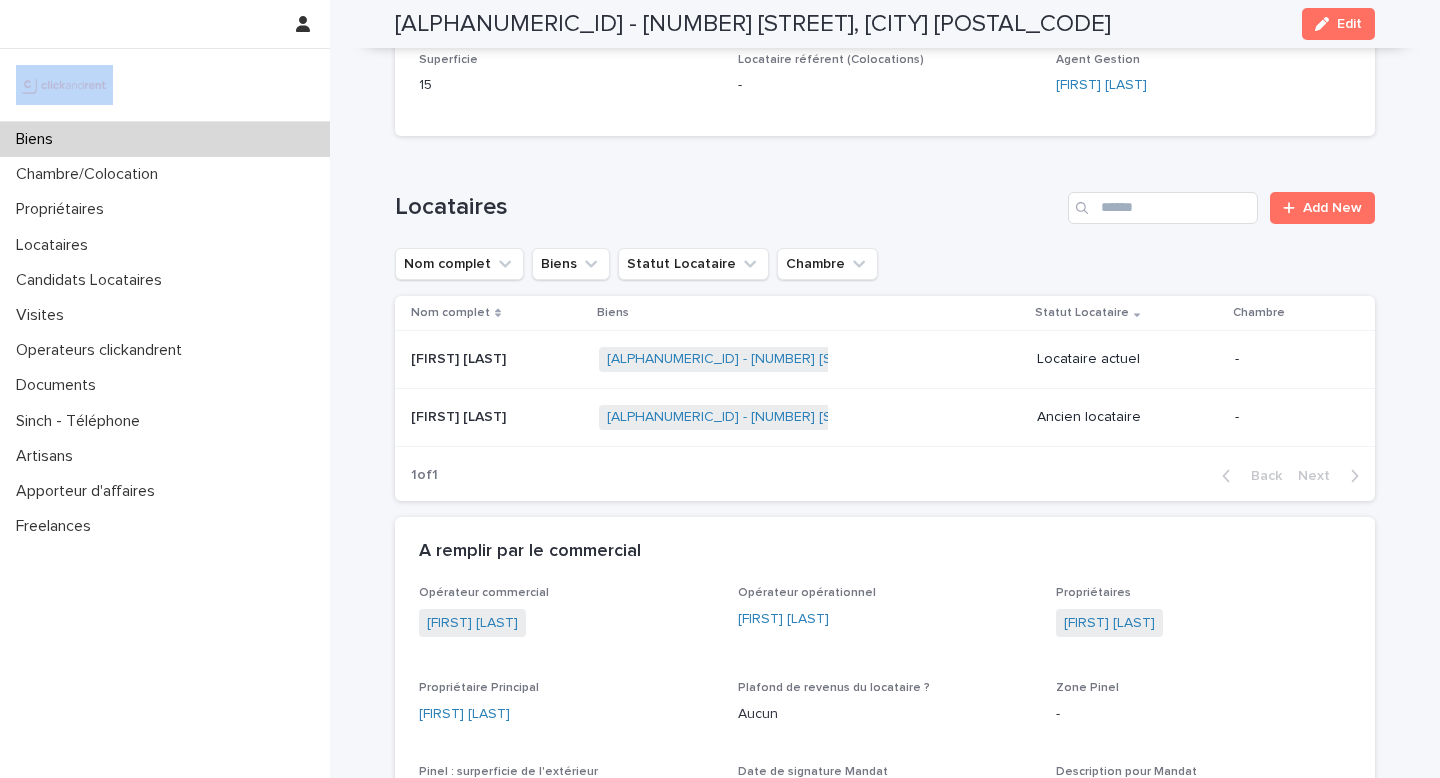 click on "Biens Chambre/Colocation Propriétaires Locataires Candidats Locataires Visites Operateurs clickandrent Documents Sinch - Téléphone Artisans Apporteur d'affaires Freelances" at bounding box center [165, 389] 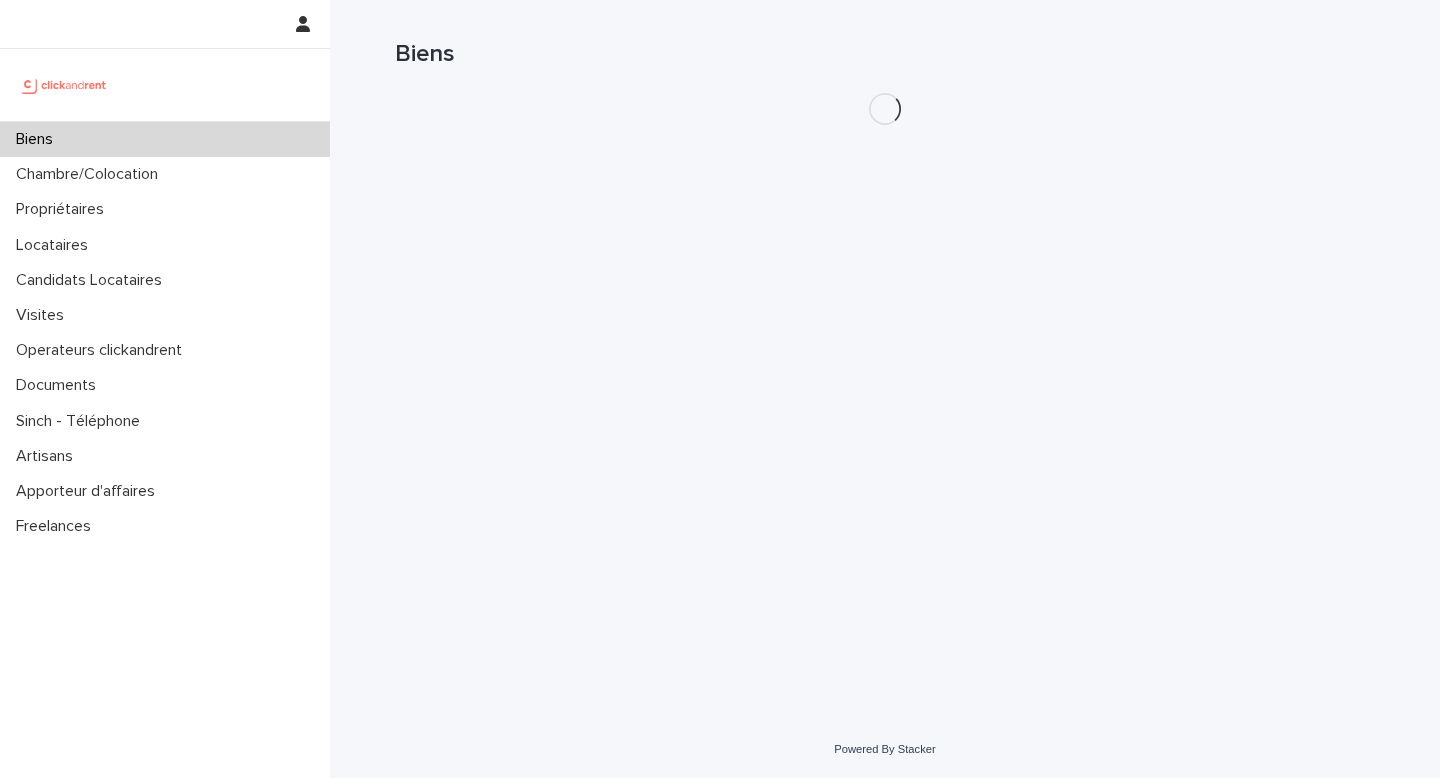 scroll, scrollTop: 0, scrollLeft: 0, axis: both 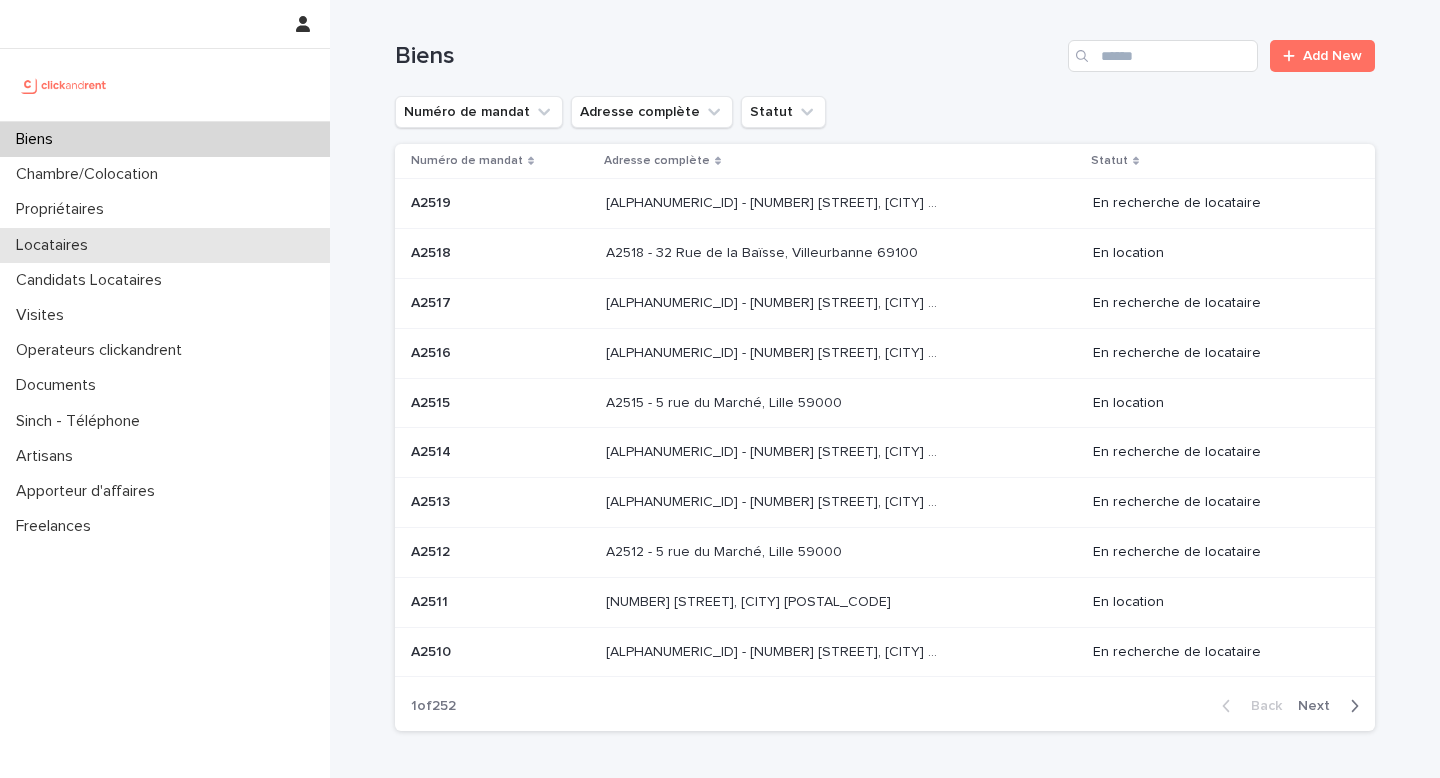 click on "Locataires" at bounding box center [56, 245] 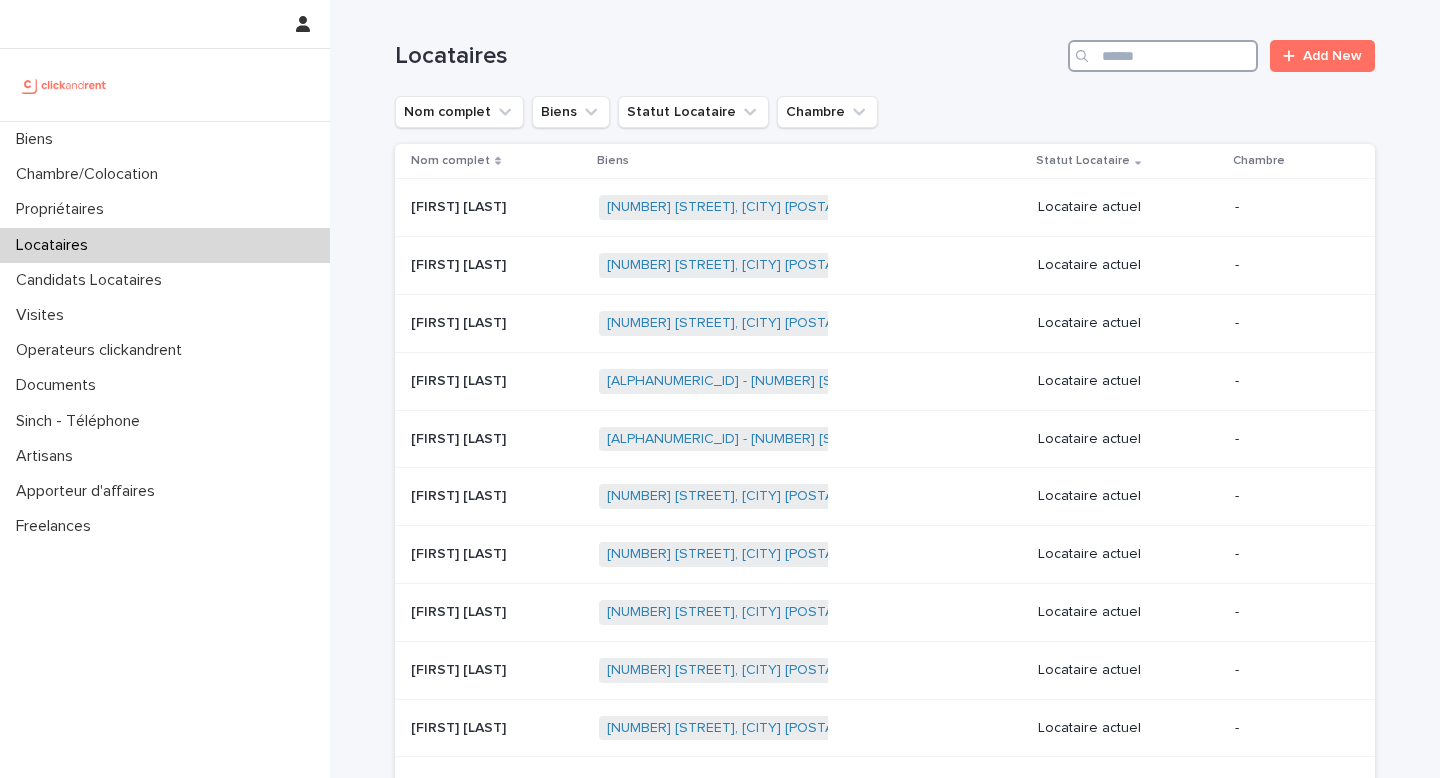 click at bounding box center (1163, 56) 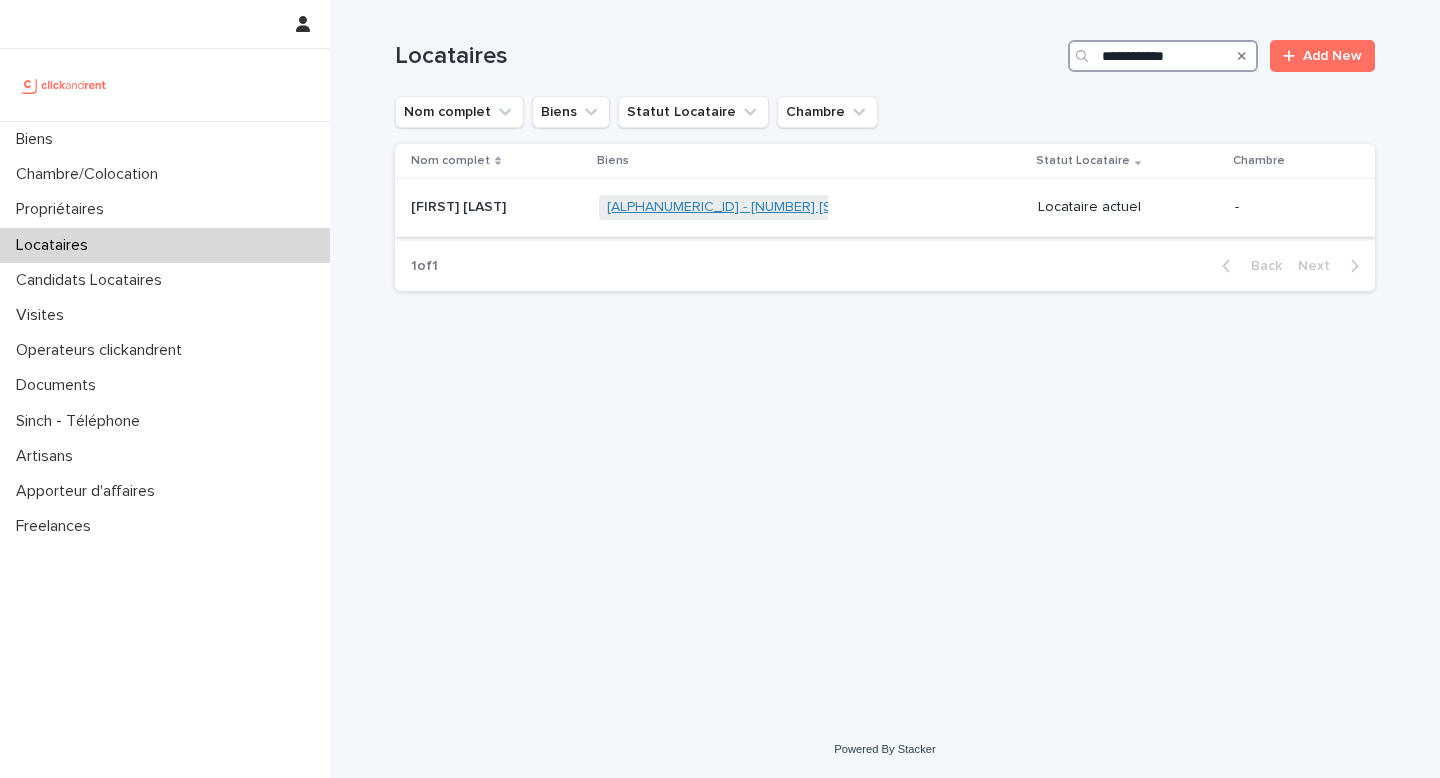 type on "**********" 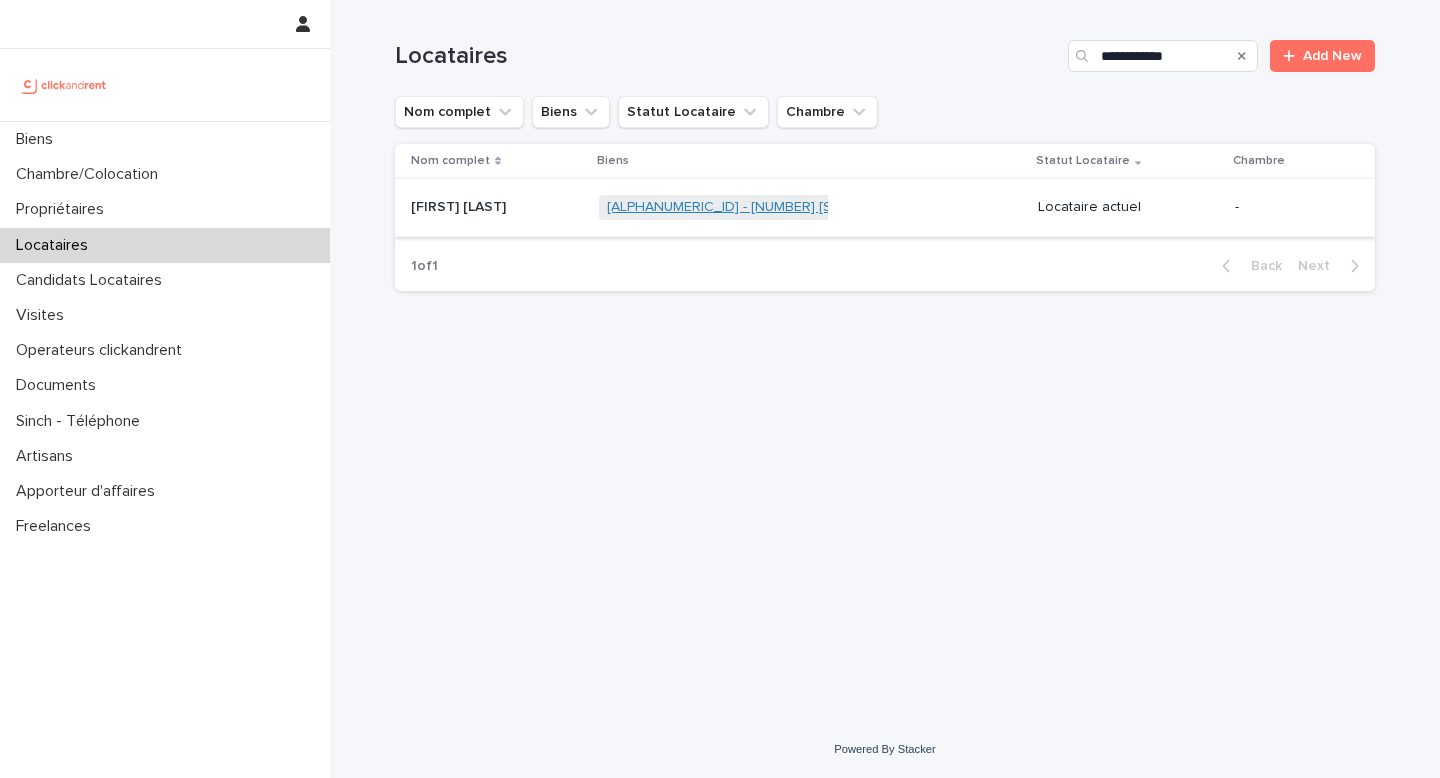 click on "[ALPHANUMERIC_ID] - [NUMBER] [STREET], [CITY] [POSTAL_CODE]" at bounding box center (821, 207) 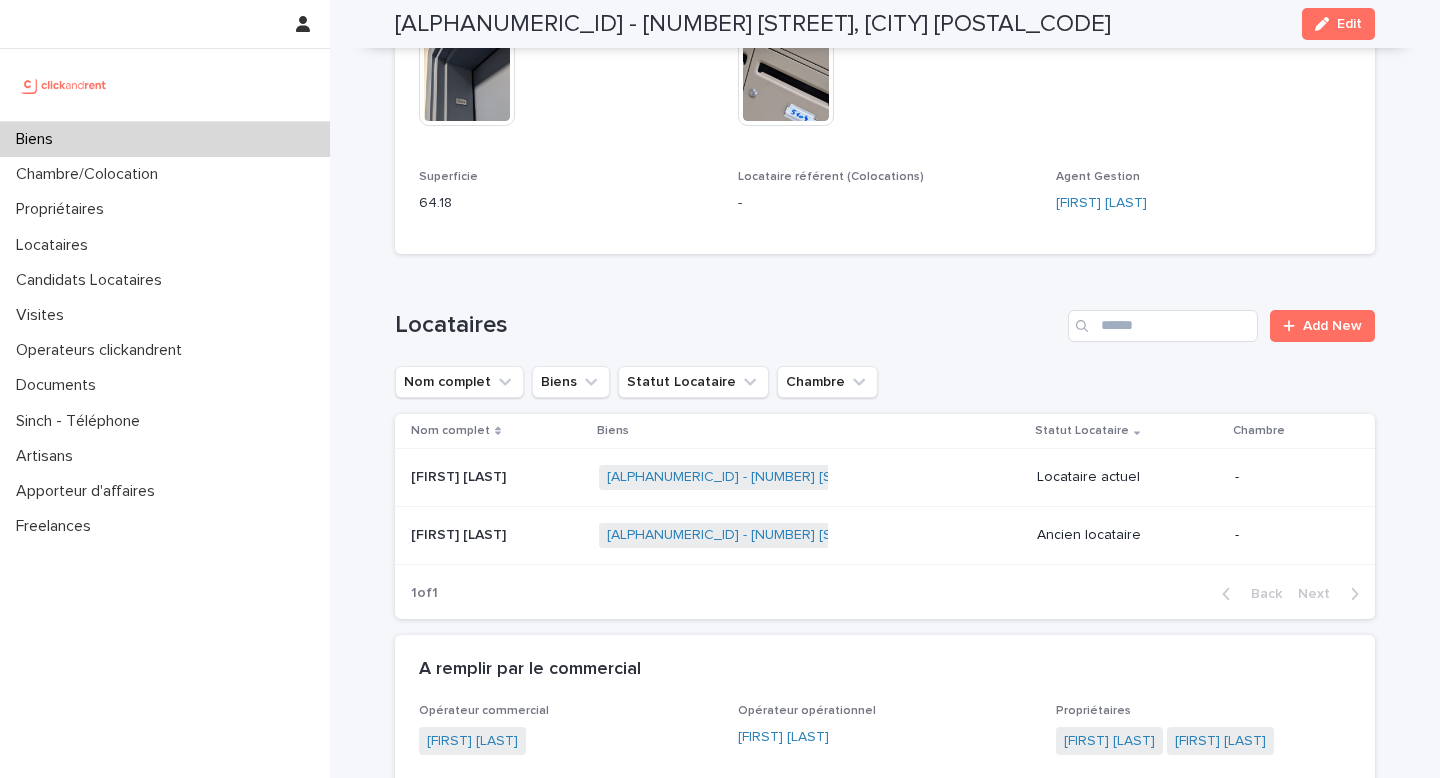 scroll, scrollTop: 1229, scrollLeft: 0, axis: vertical 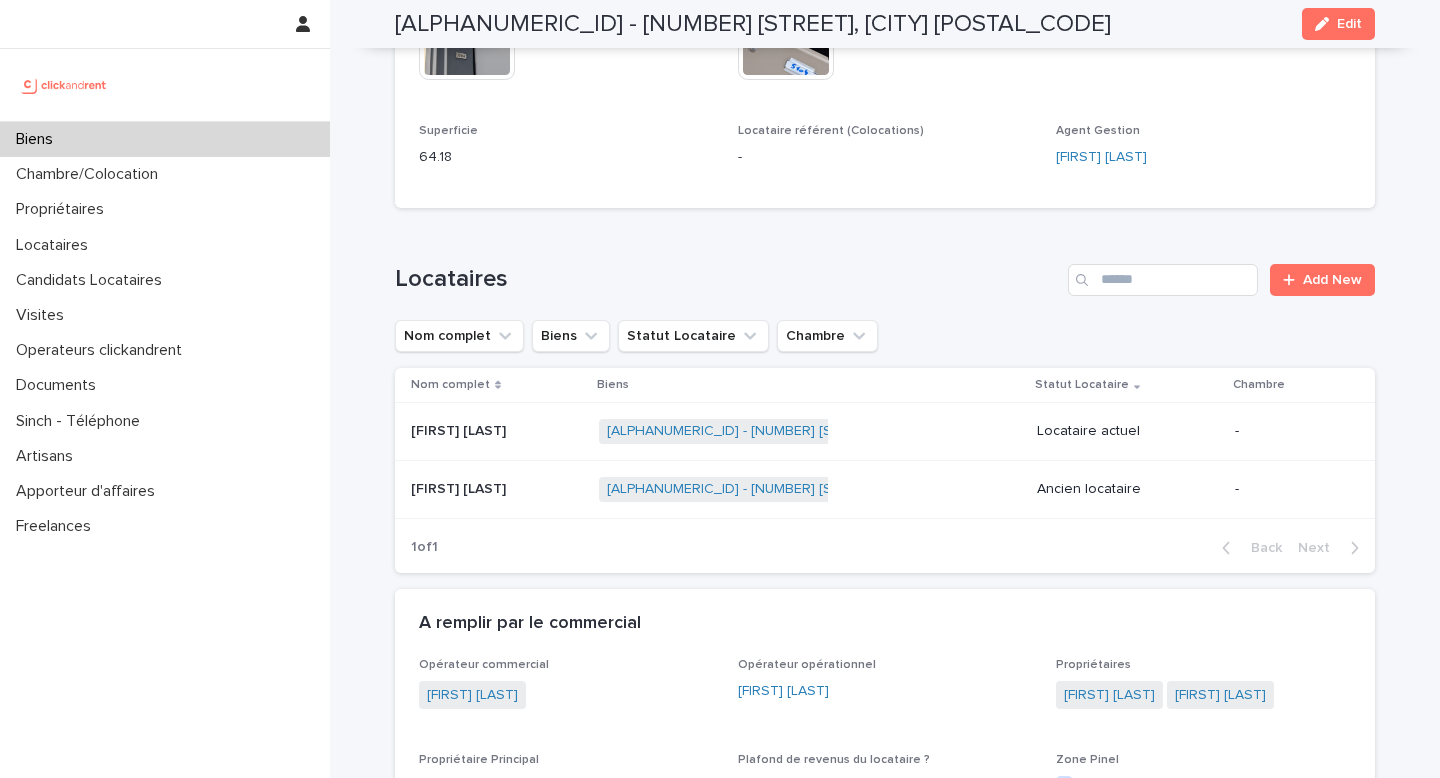 click on "[FIRST] [LAST] [FIRST] [LAST]" at bounding box center (497, 431) 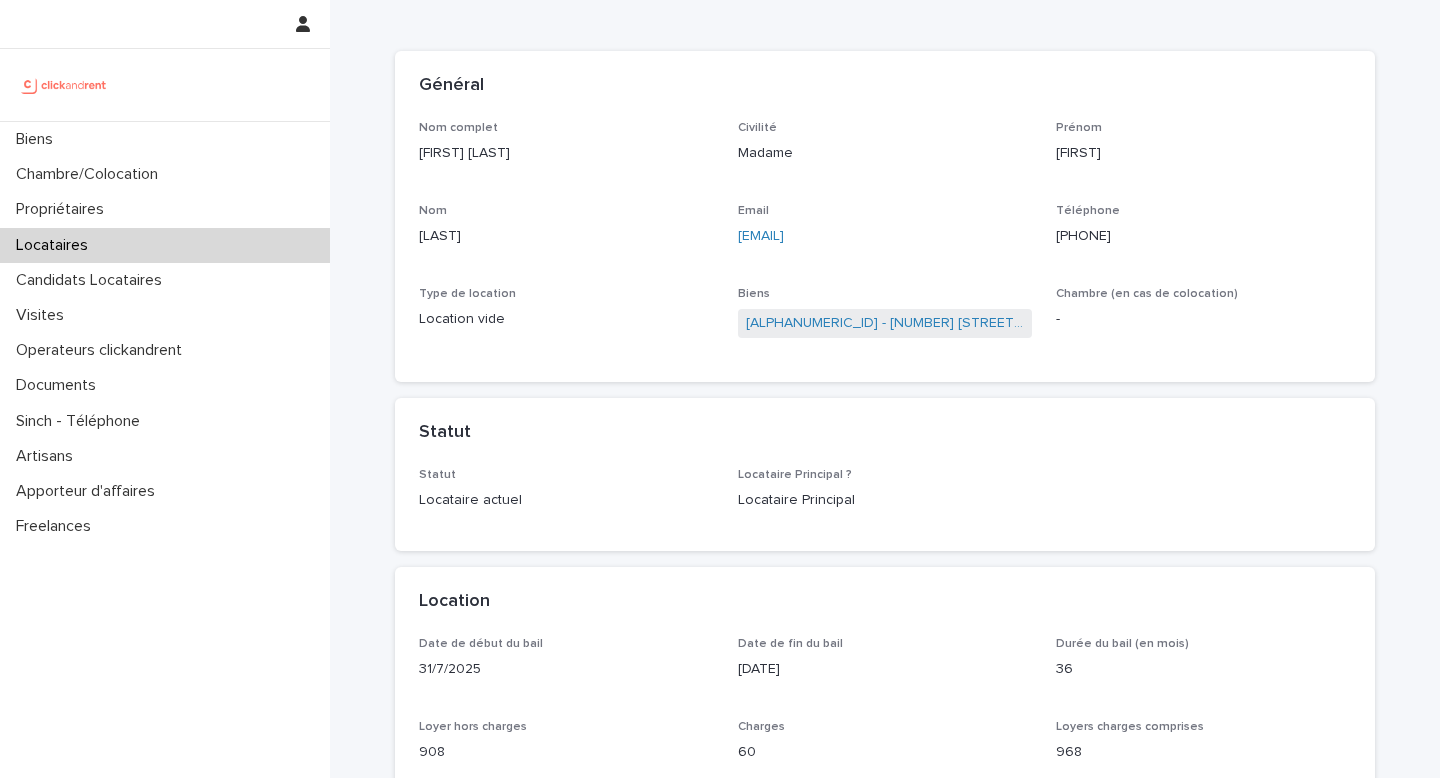 scroll, scrollTop: 0, scrollLeft: 0, axis: both 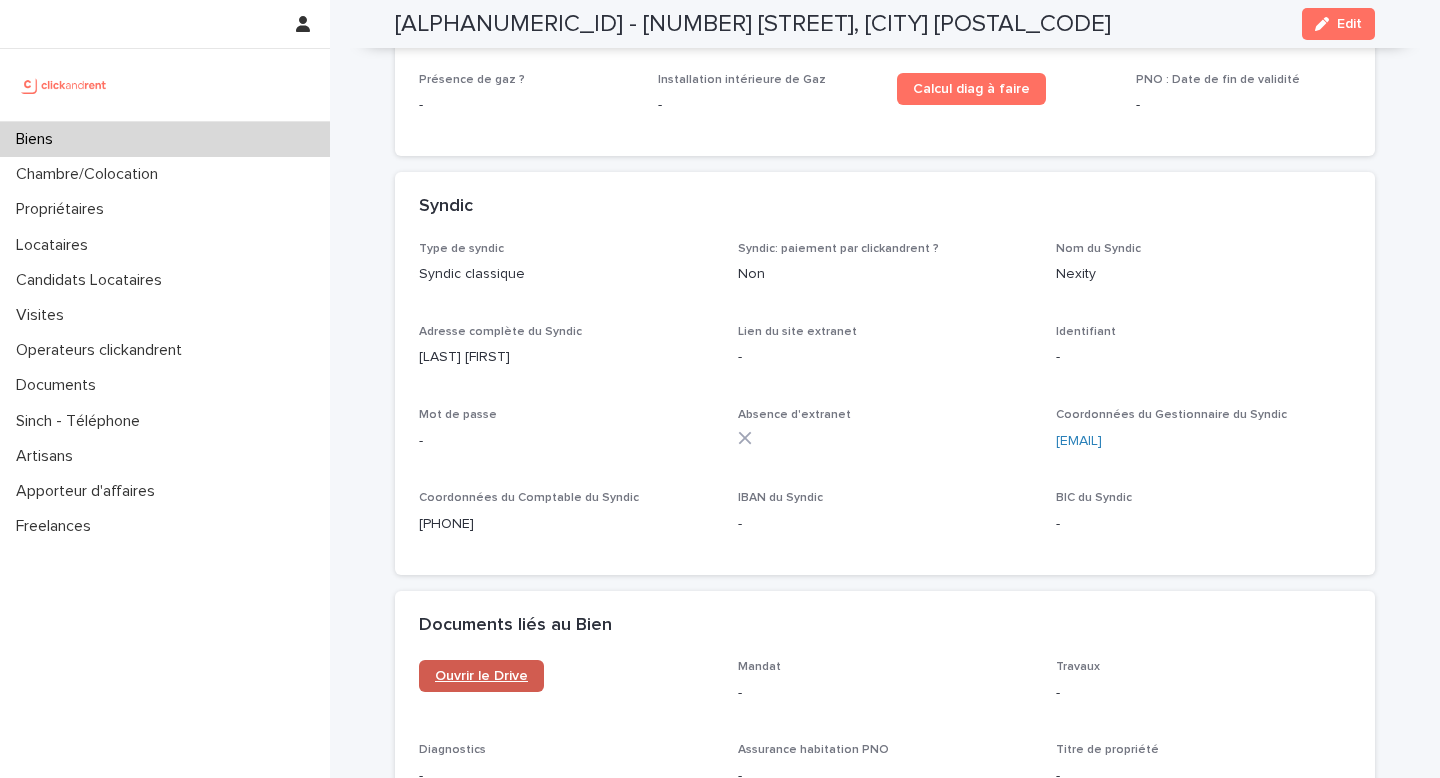 click on "Ouvrir le Drive" at bounding box center [481, 676] 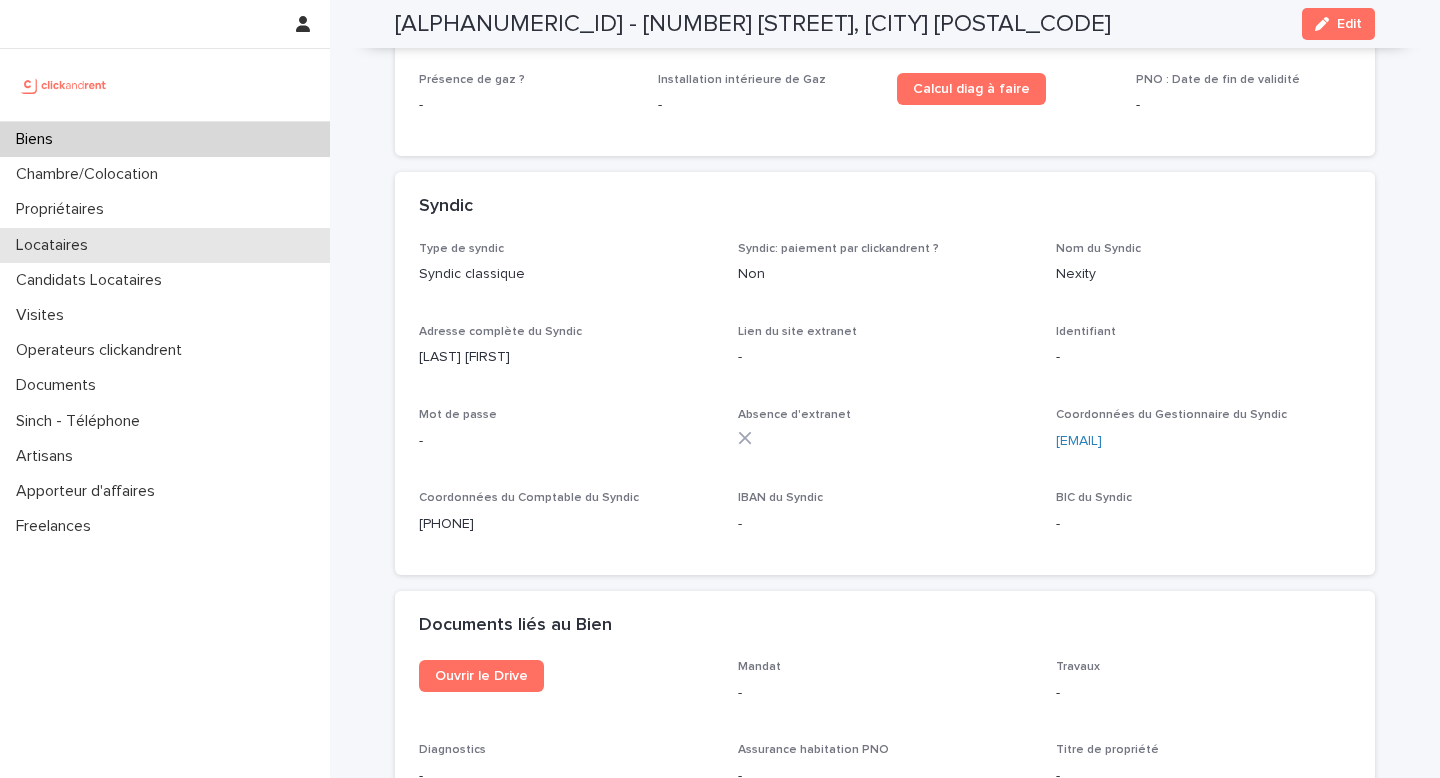 click on "Locataires" at bounding box center [165, 245] 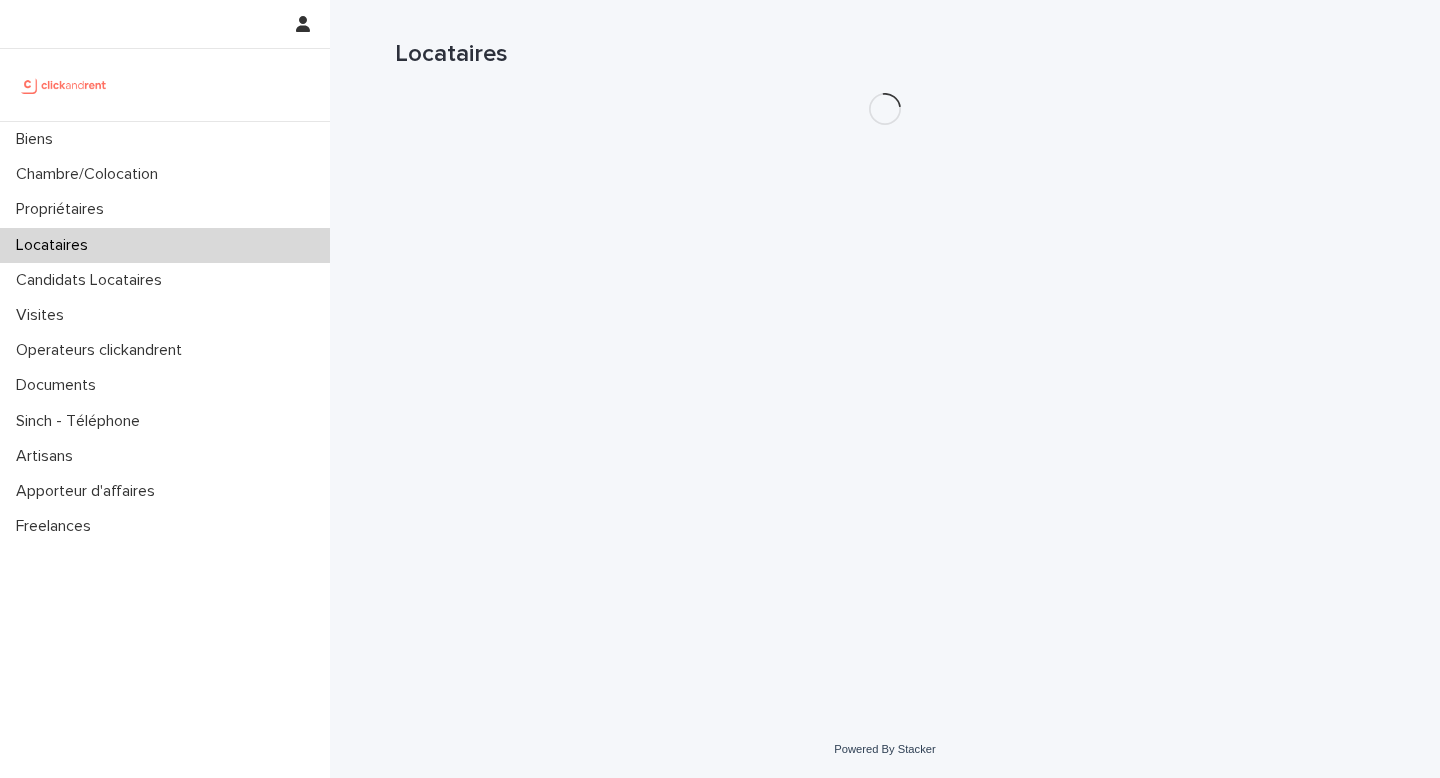 scroll, scrollTop: 0, scrollLeft: 0, axis: both 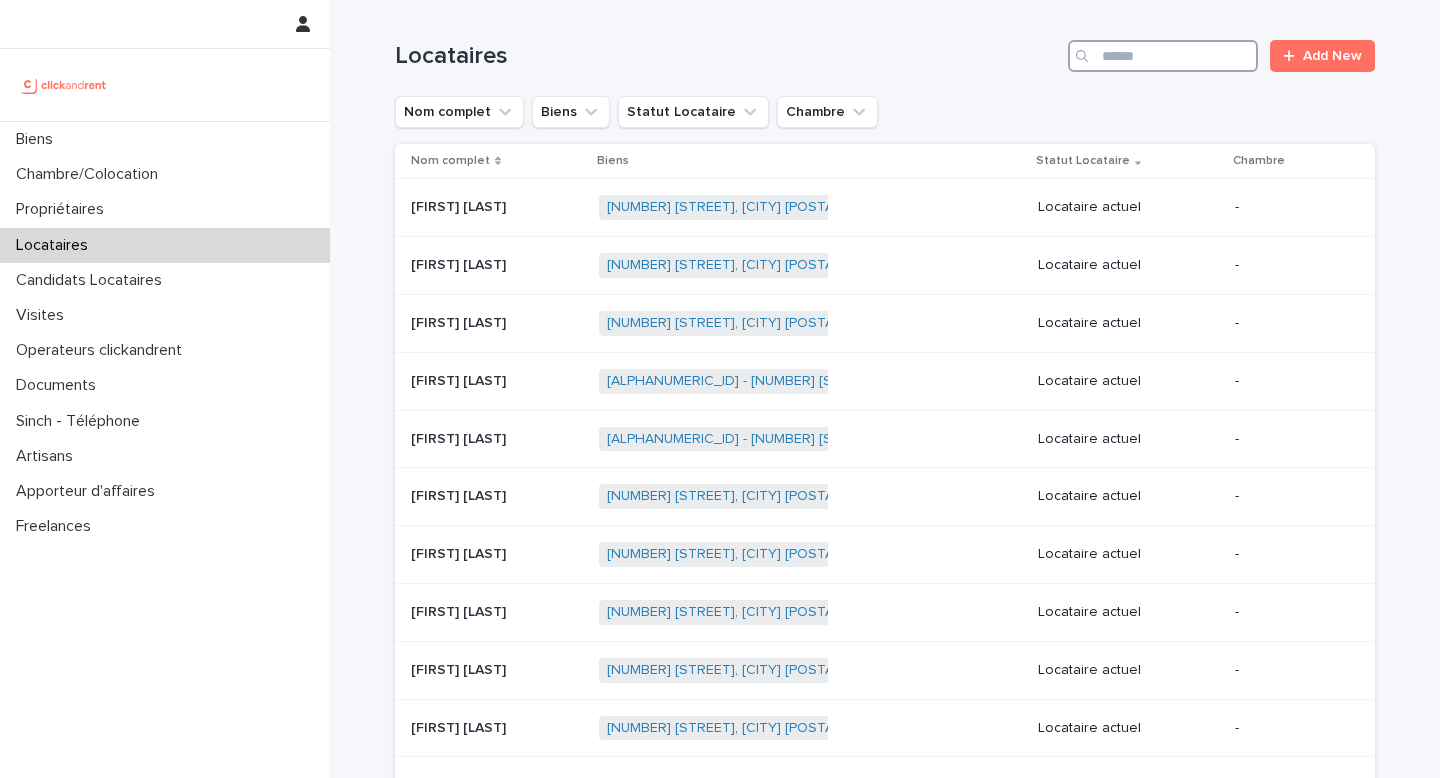 click at bounding box center [1163, 56] 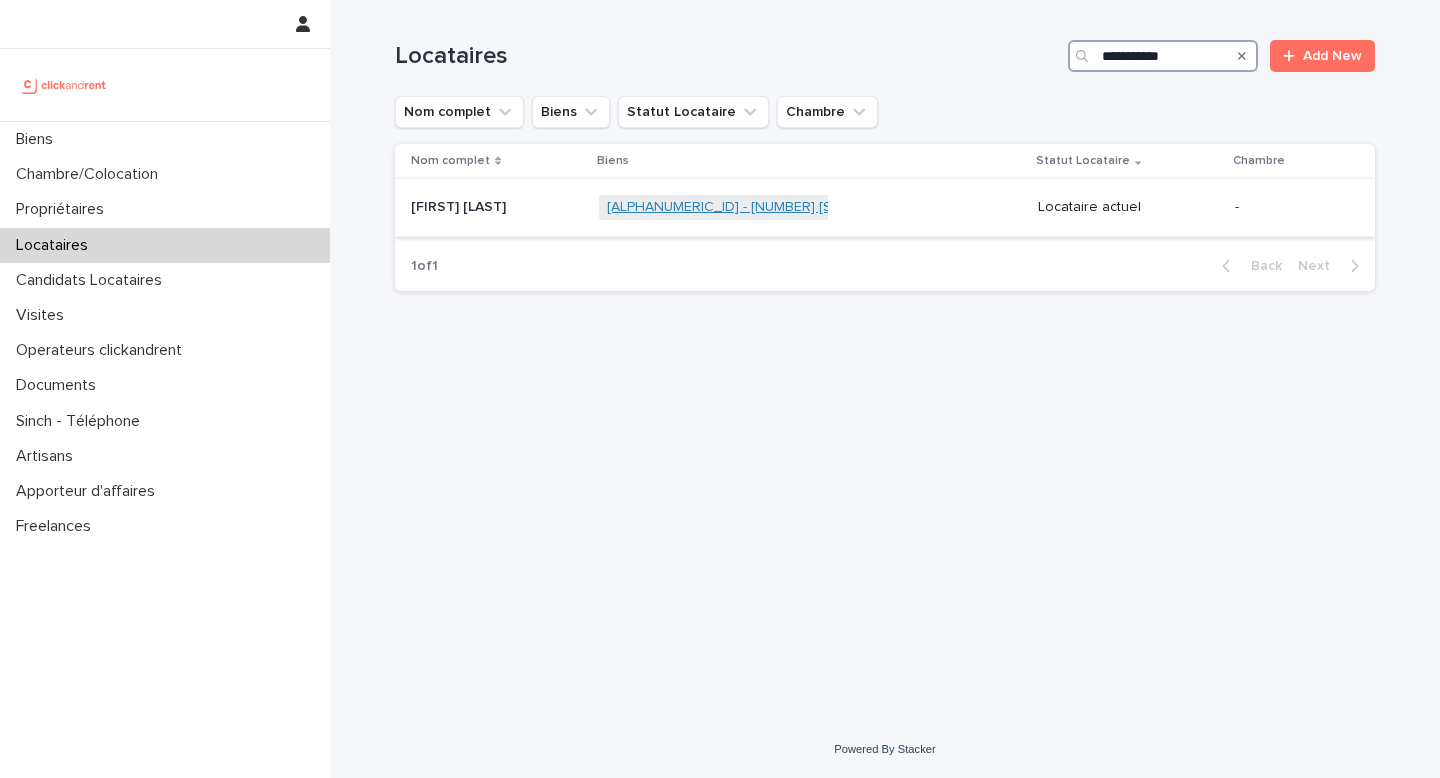 type on "**********" 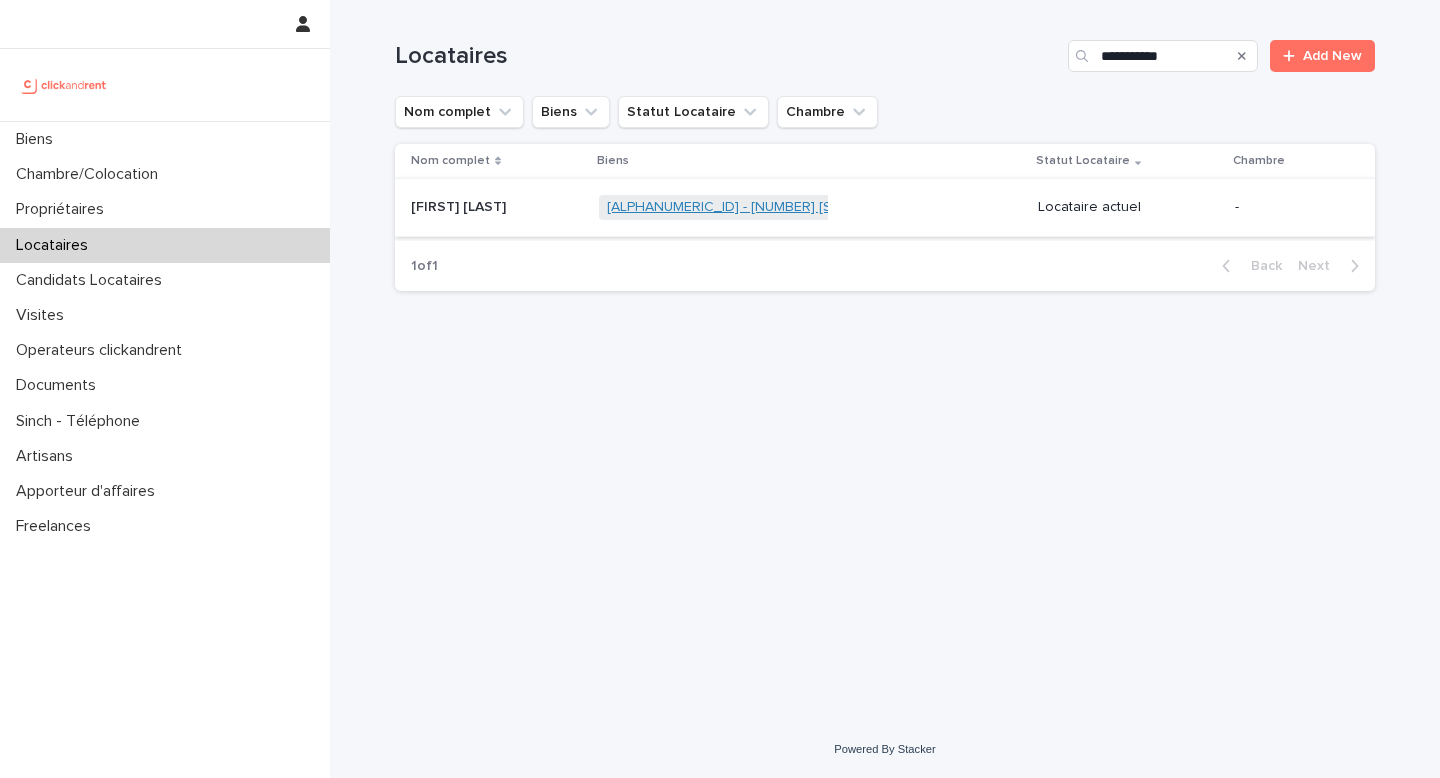 click on "[ALPHANUMERIC_ID] - [NUMBER] [STREET], [CITY] [POSTAL_CODE]" at bounding box center [821, 207] 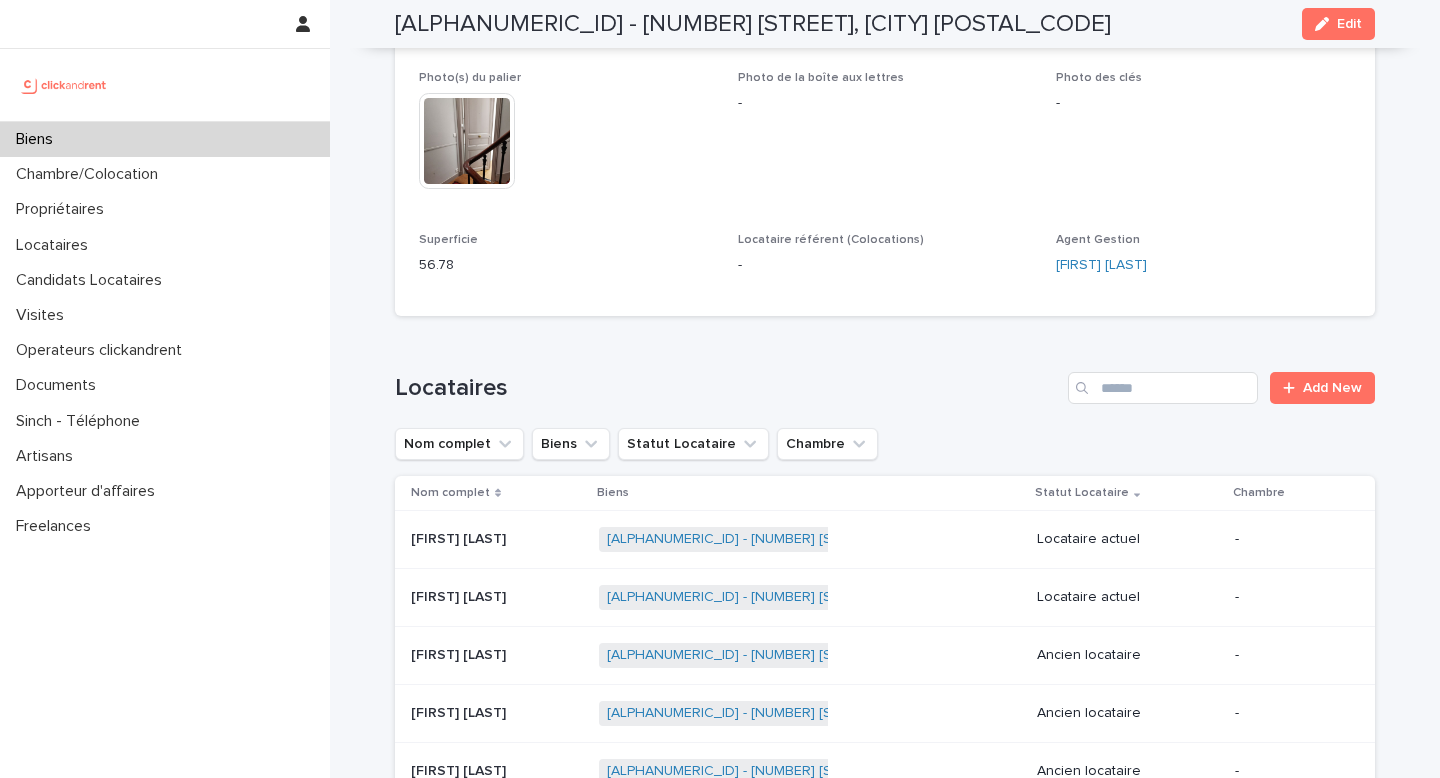 scroll, scrollTop: 14, scrollLeft: 0, axis: vertical 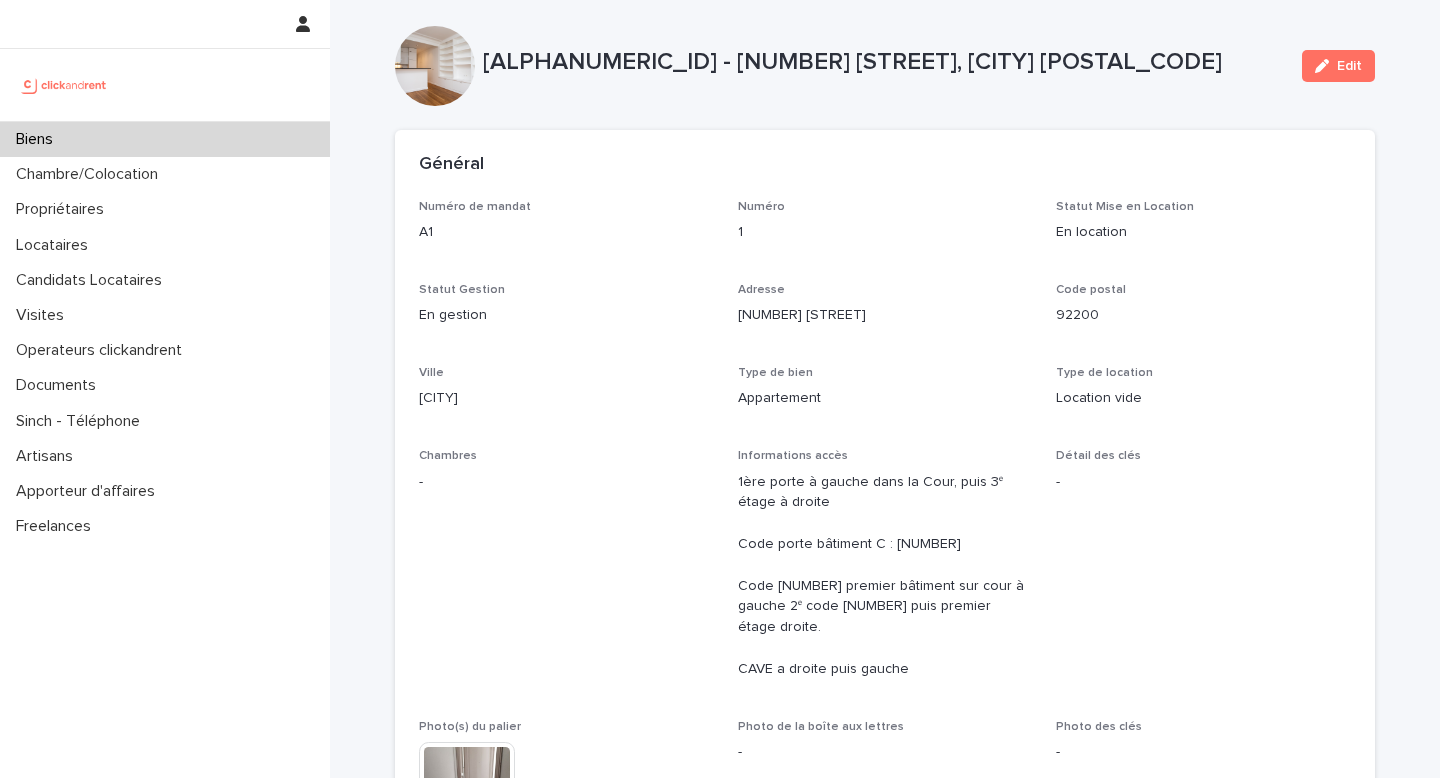 click on "[ALPHANUMERIC_ID] - [NUMBER] [STREET], [CITY] [POSTAL_CODE]" at bounding box center (884, 62) 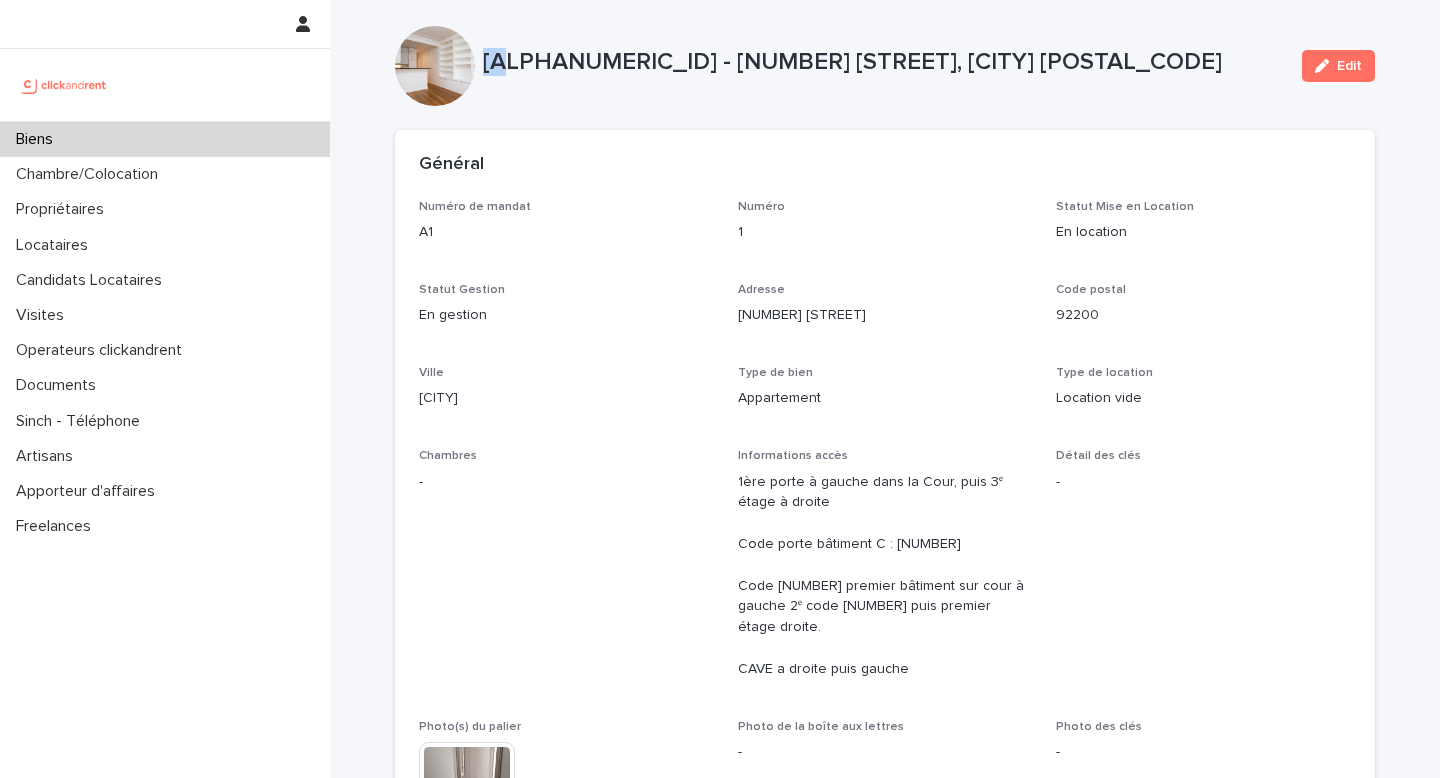 click on "[ALPHANUMERIC_ID] - [NUMBER] [STREET], [CITY] [POSTAL_CODE]" at bounding box center [884, 62] 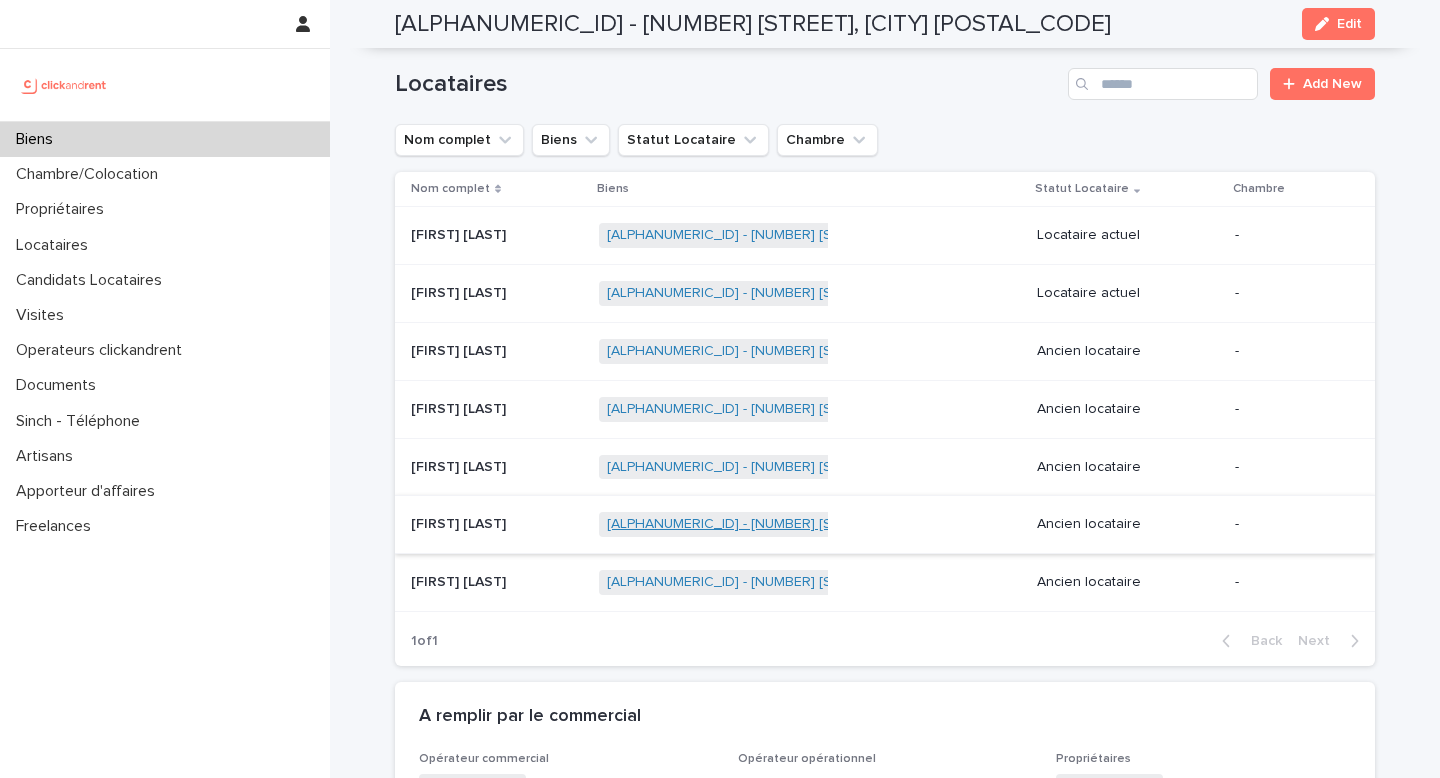 scroll, scrollTop: 1217, scrollLeft: 0, axis: vertical 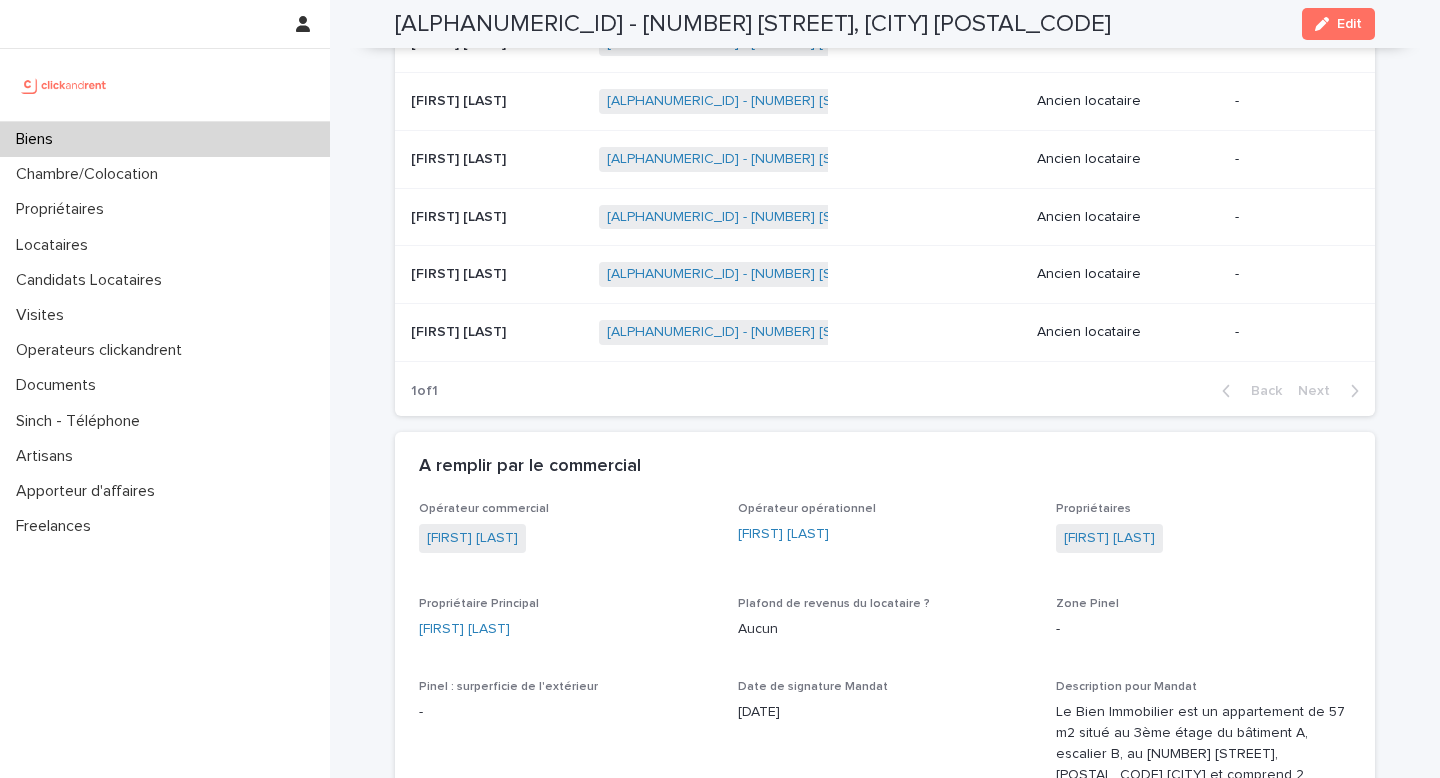 click on "[FIRST] [LAST]" at bounding box center (1203, 540) 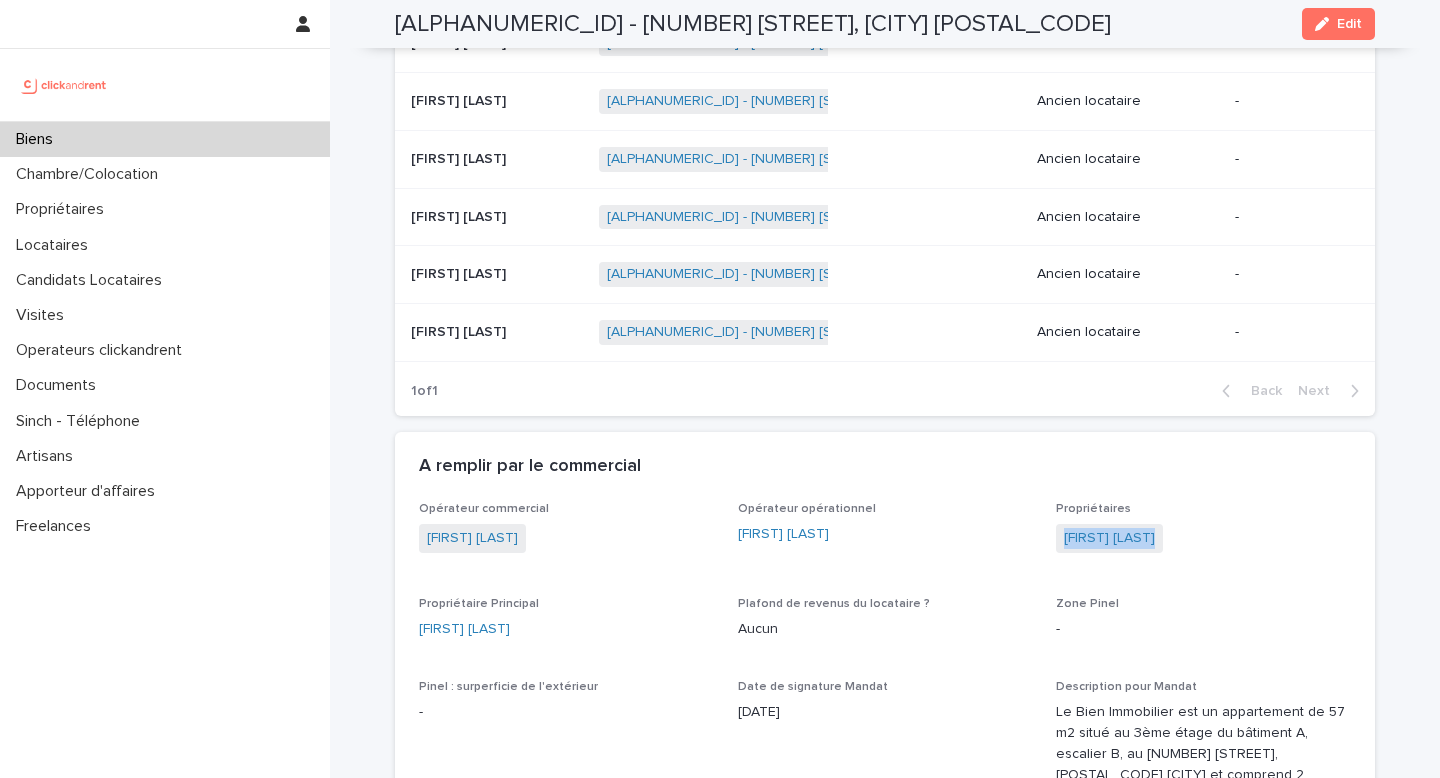 click on "[FIRST] [LAST]" at bounding box center (1203, 540) 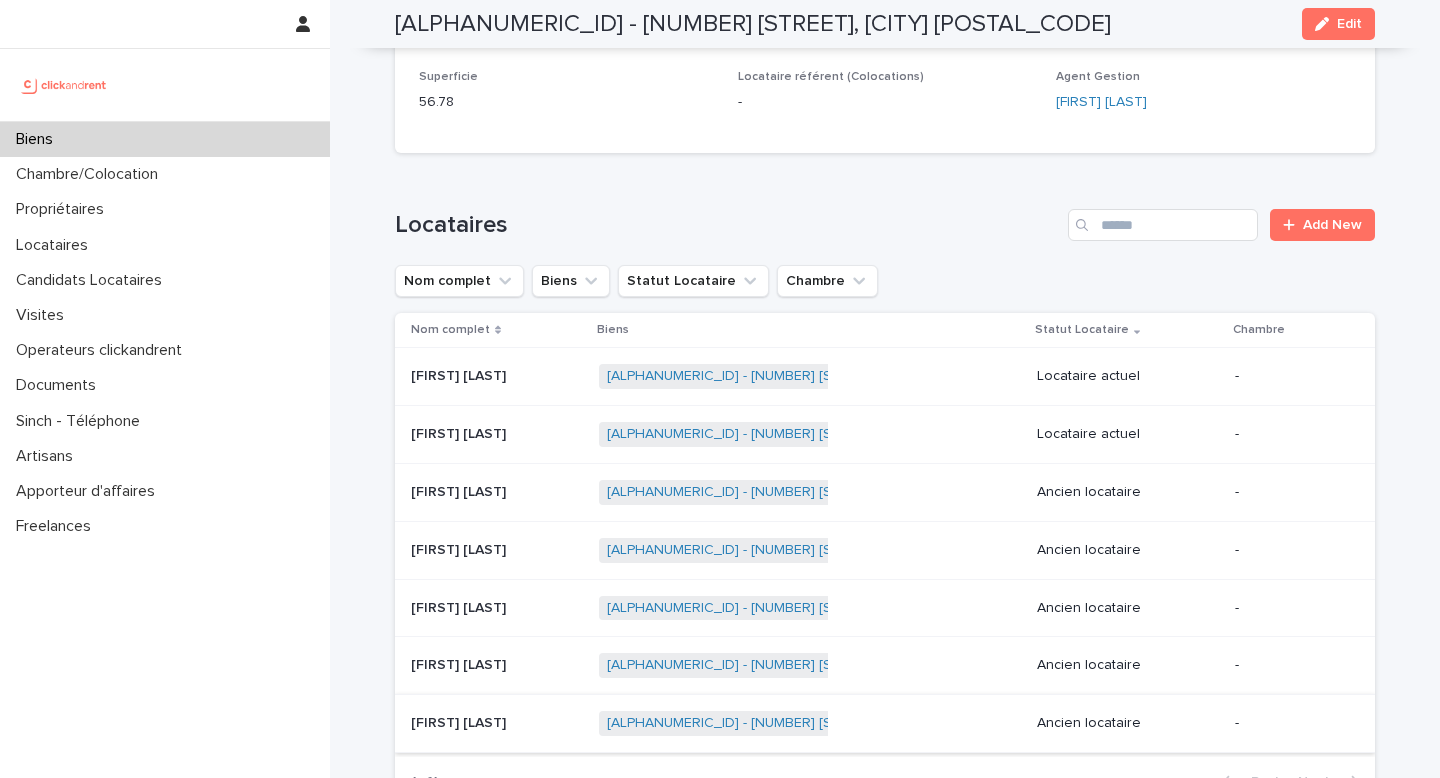 scroll, scrollTop: 0, scrollLeft: 0, axis: both 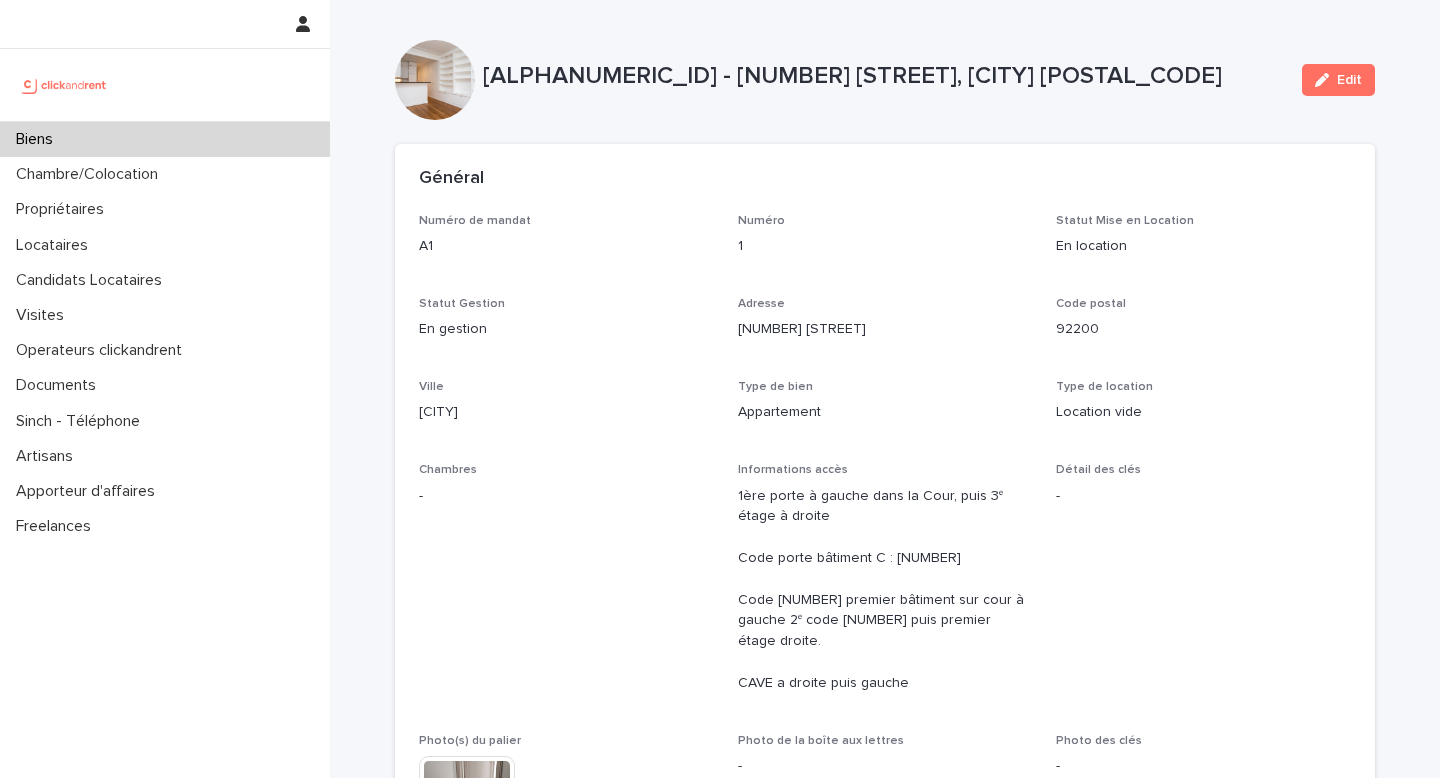 click on "Location vide" at bounding box center [1203, 412] 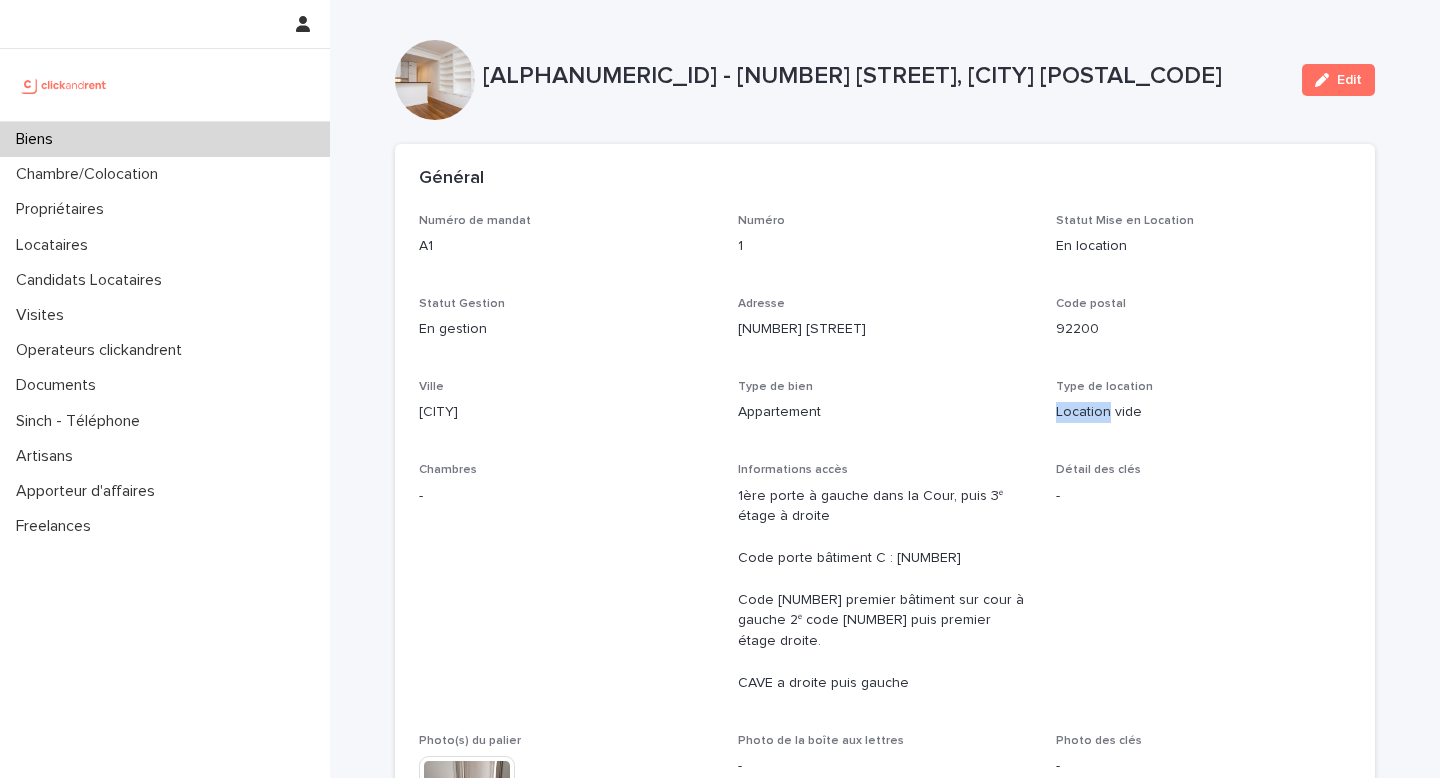 click on "Location vide" at bounding box center [1203, 412] 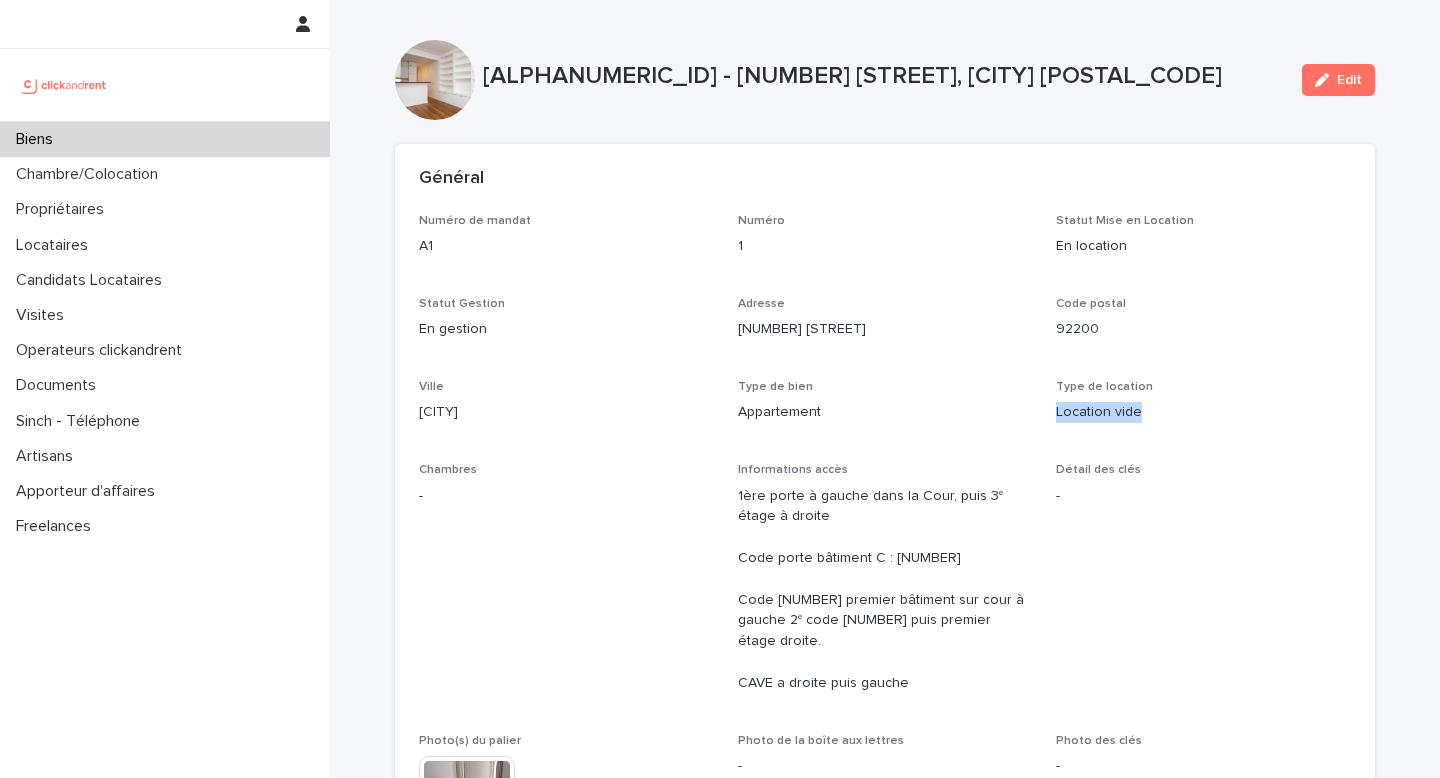 click on "Location vide" at bounding box center (1203, 412) 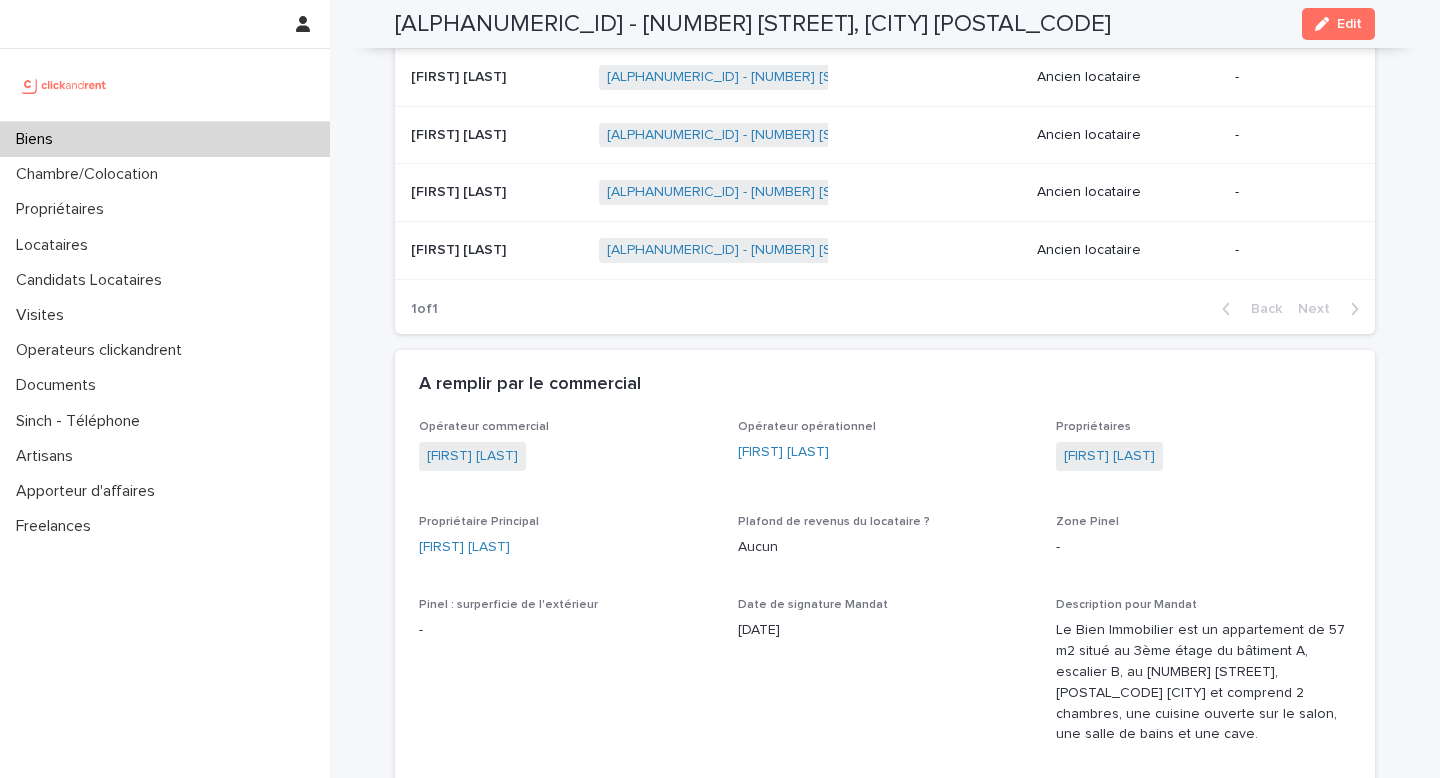 scroll, scrollTop: 1346, scrollLeft: 0, axis: vertical 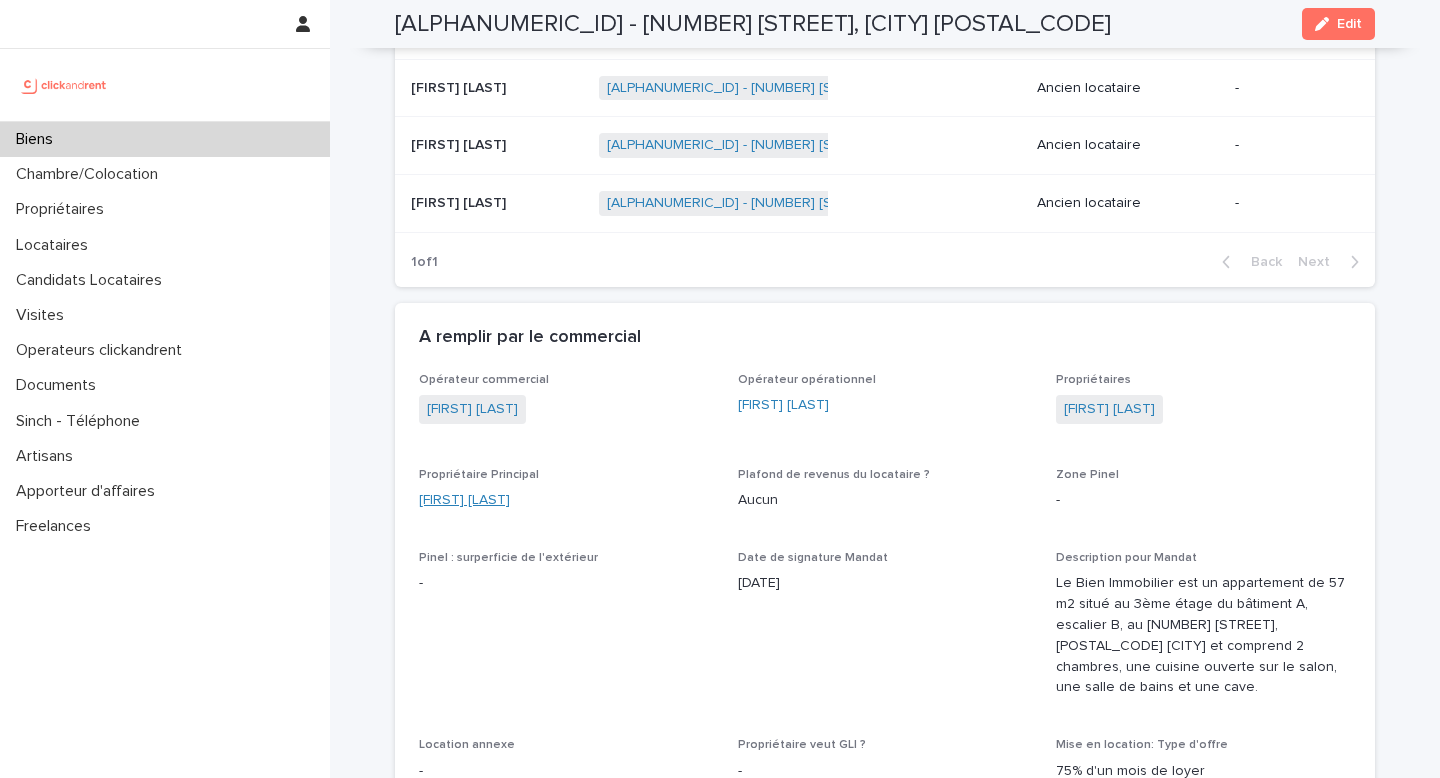 click on "[FIRST] [LAST]" at bounding box center (464, 500) 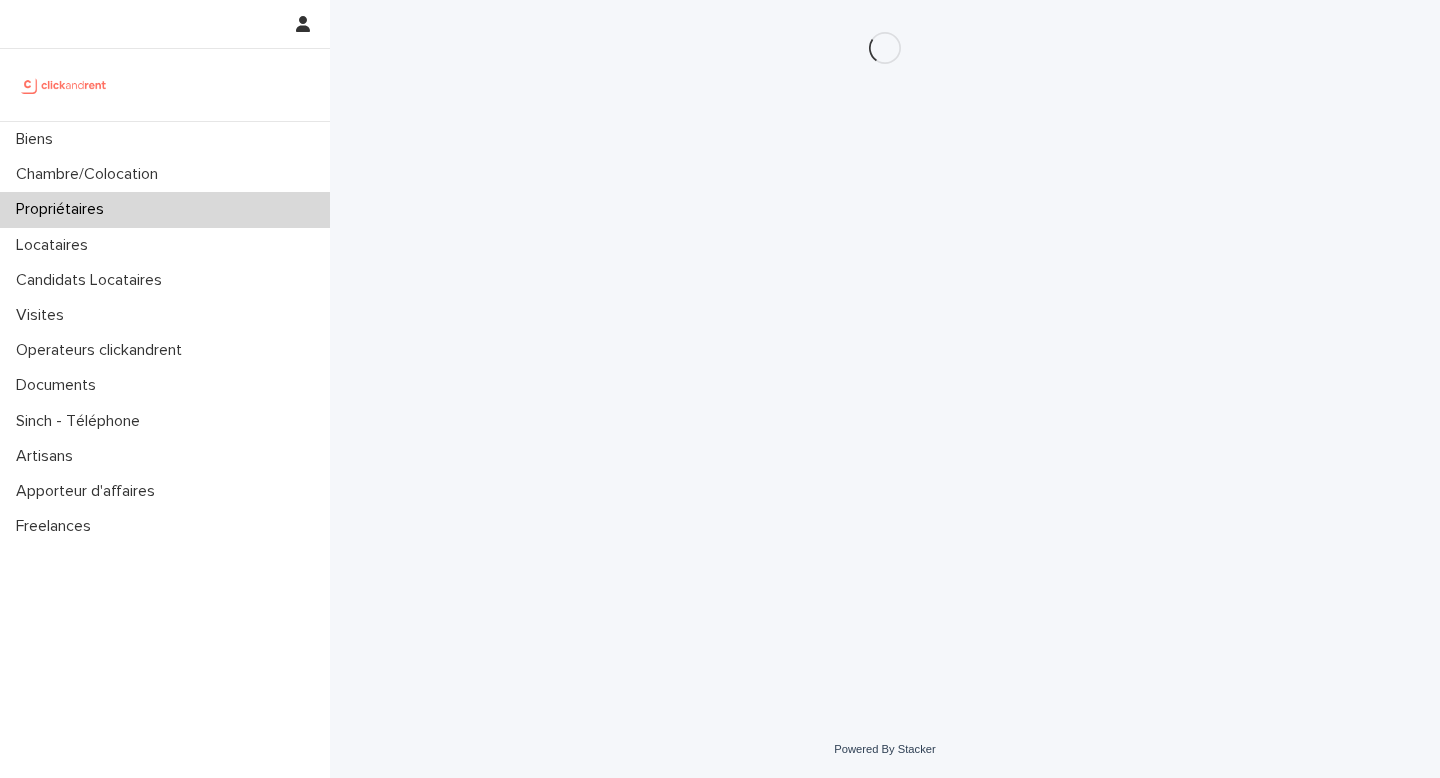 scroll, scrollTop: 0, scrollLeft: 0, axis: both 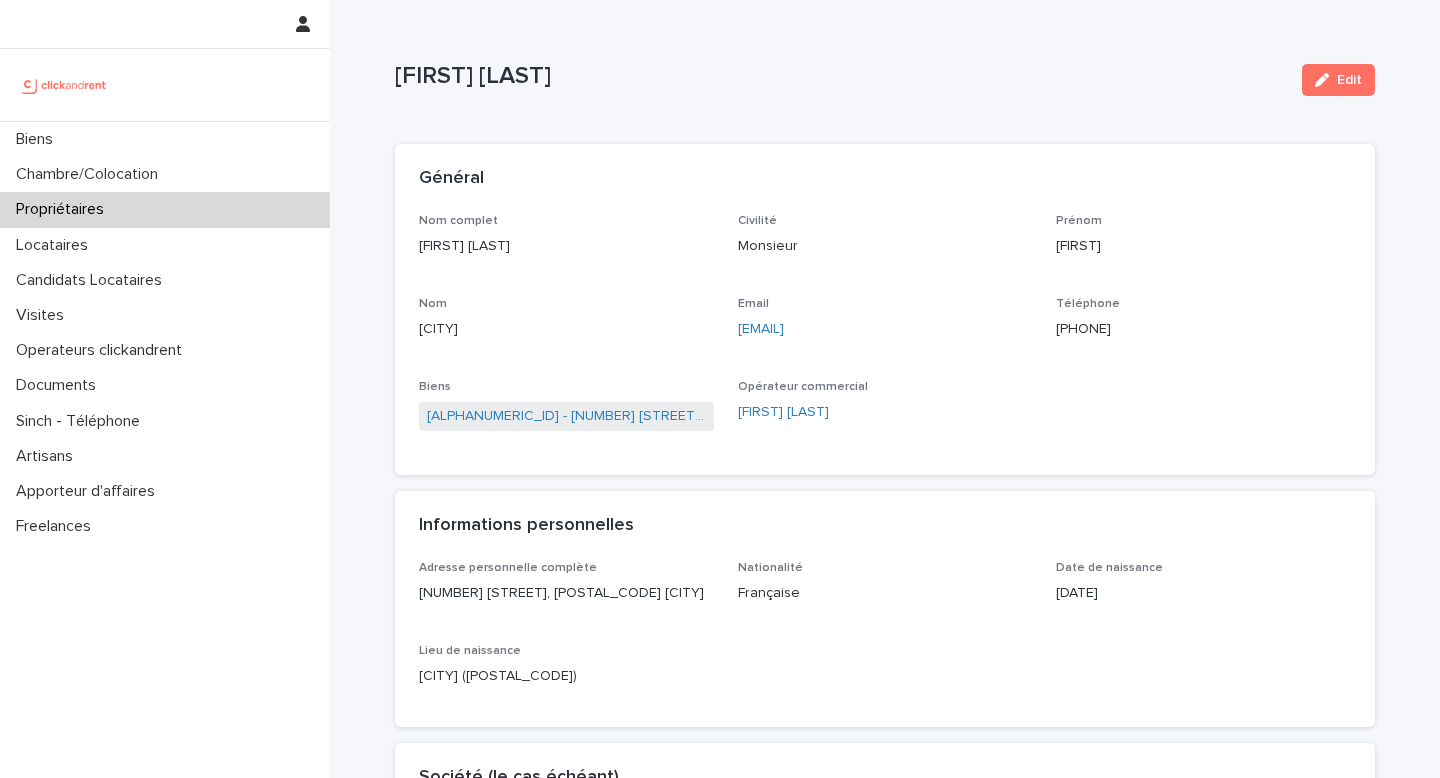 click on "[CITY]" at bounding box center [566, 329] 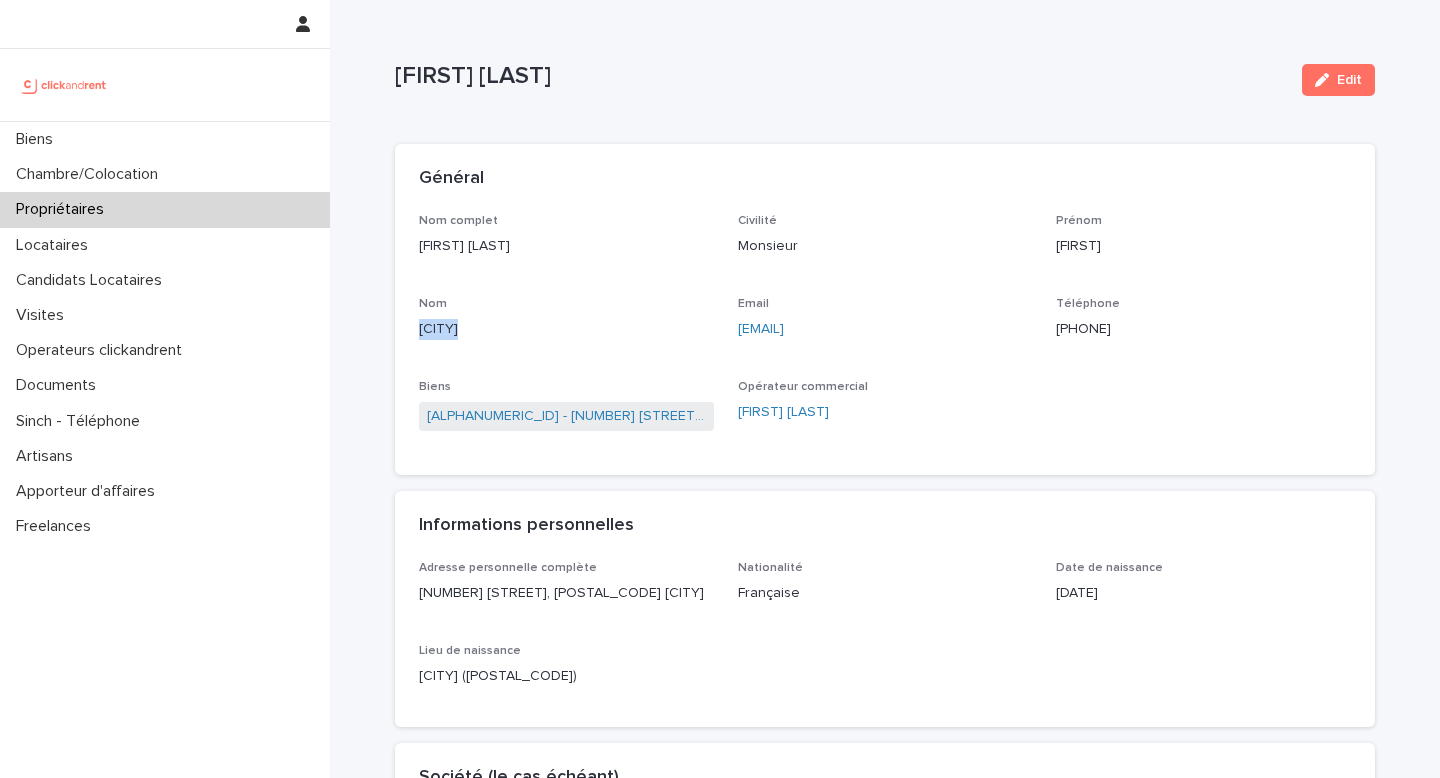 click on "[CITY]" at bounding box center [566, 329] 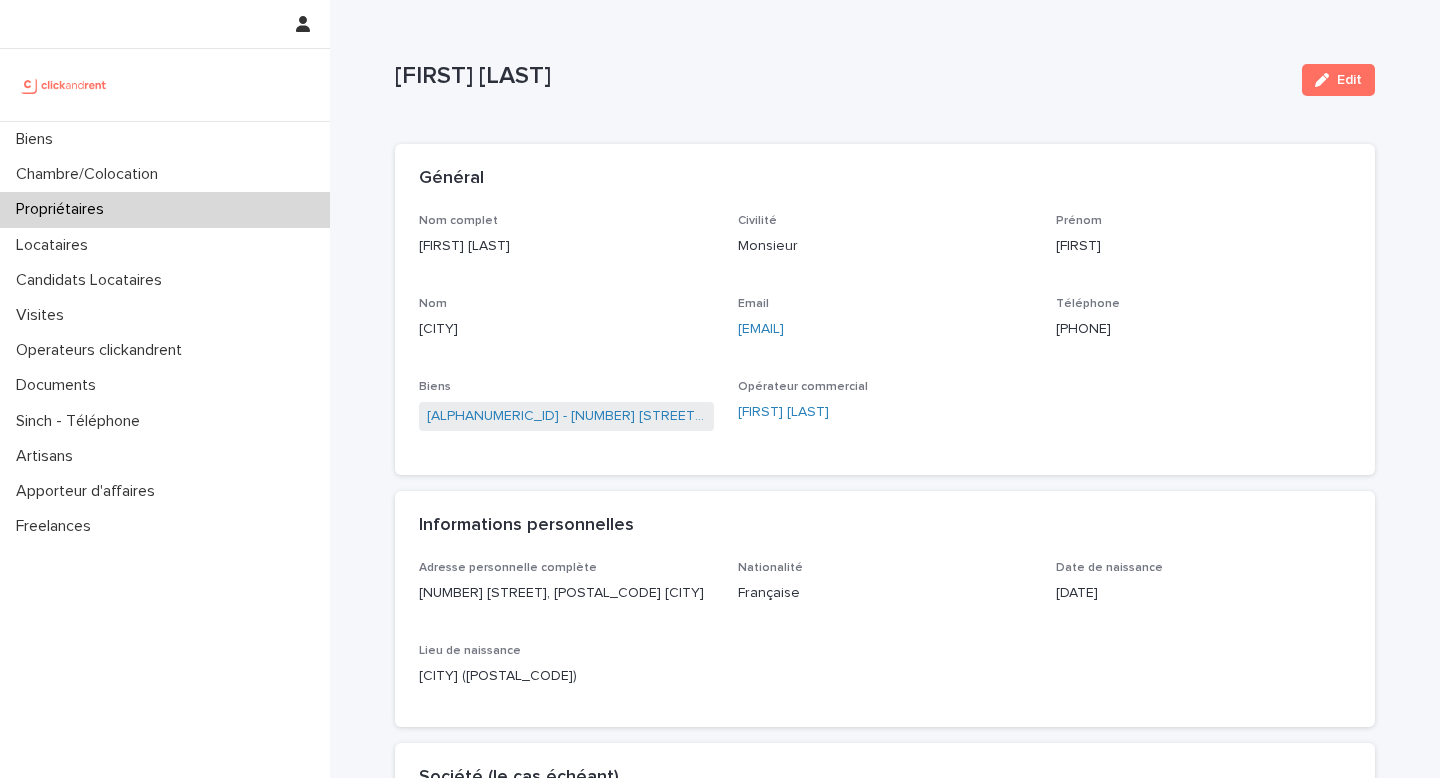click on "[EMAIL]" at bounding box center [885, 329] 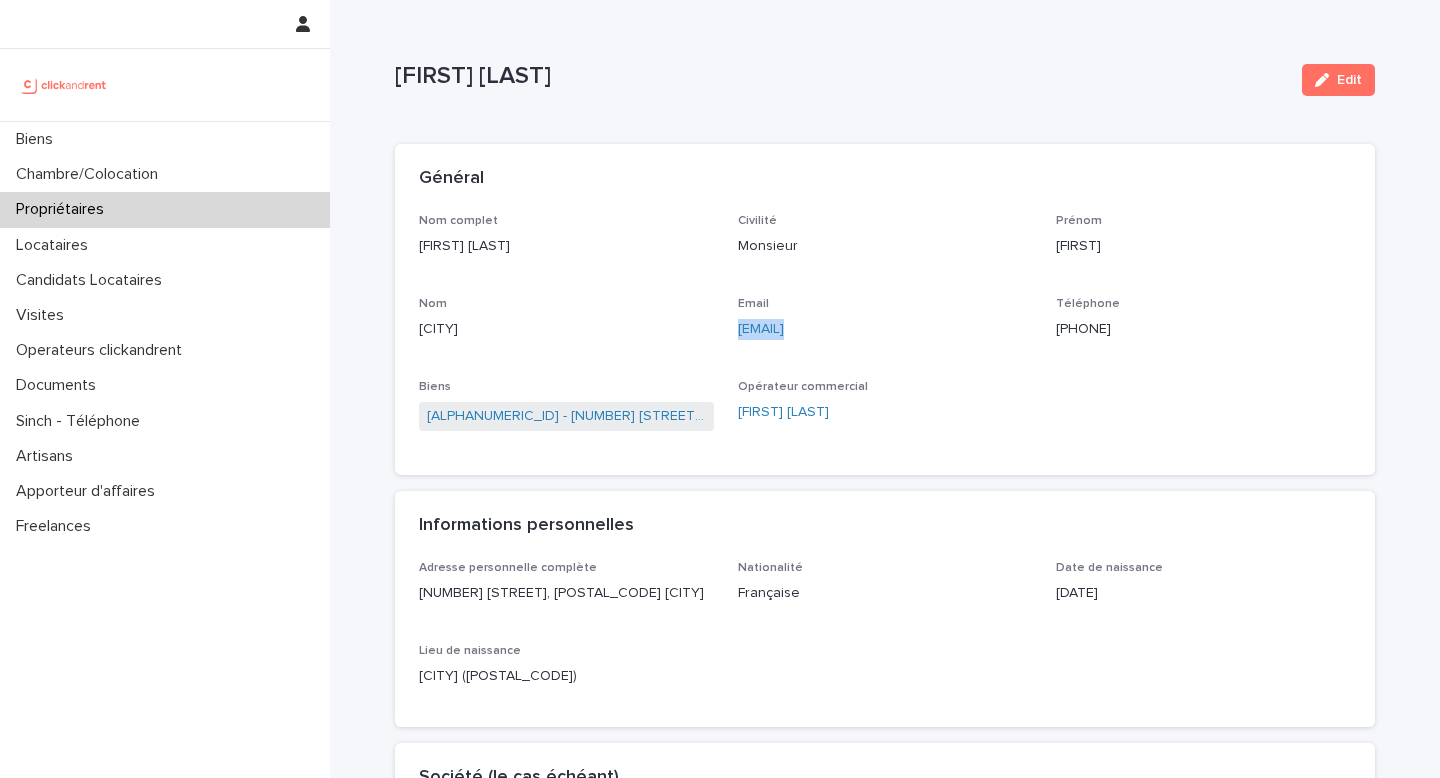 click on "[EMAIL]" at bounding box center (885, 329) 